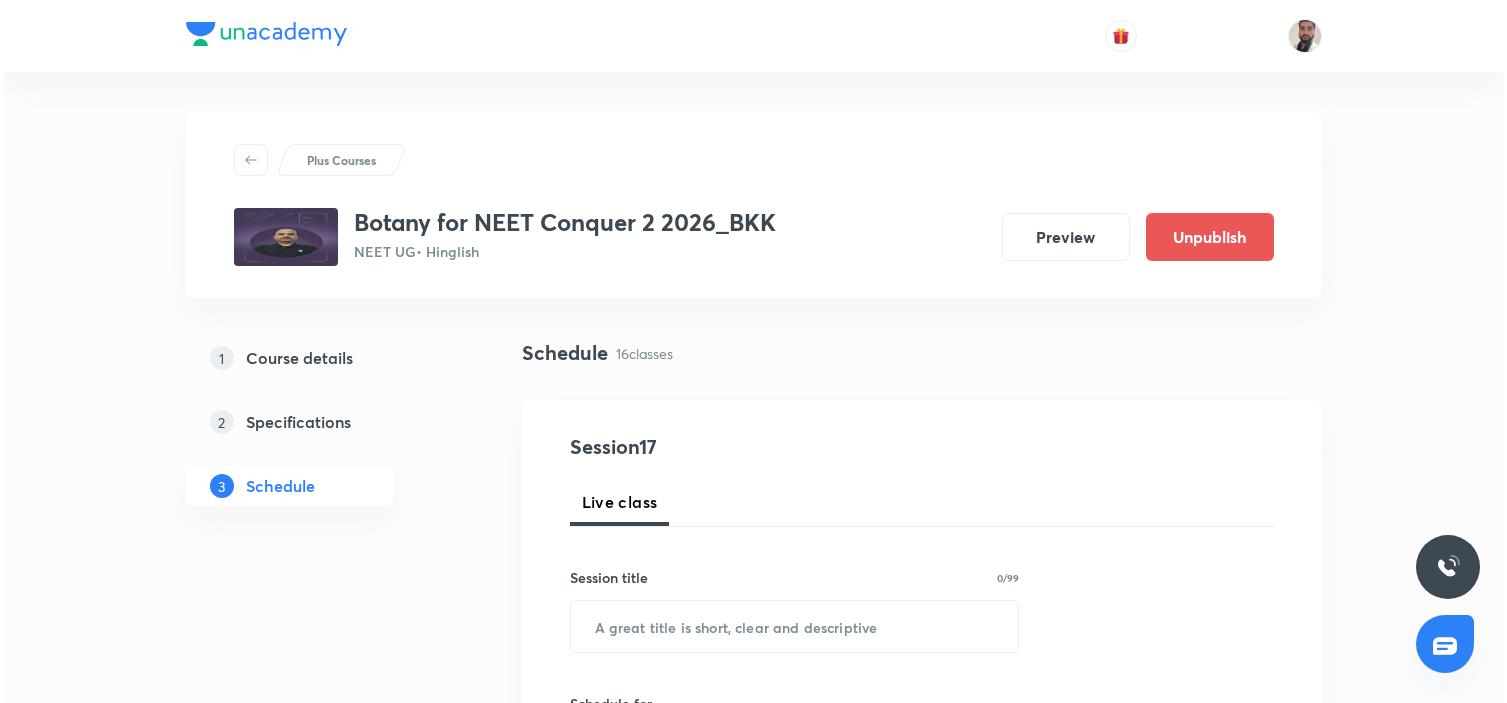 scroll, scrollTop: 3164, scrollLeft: 0, axis: vertical 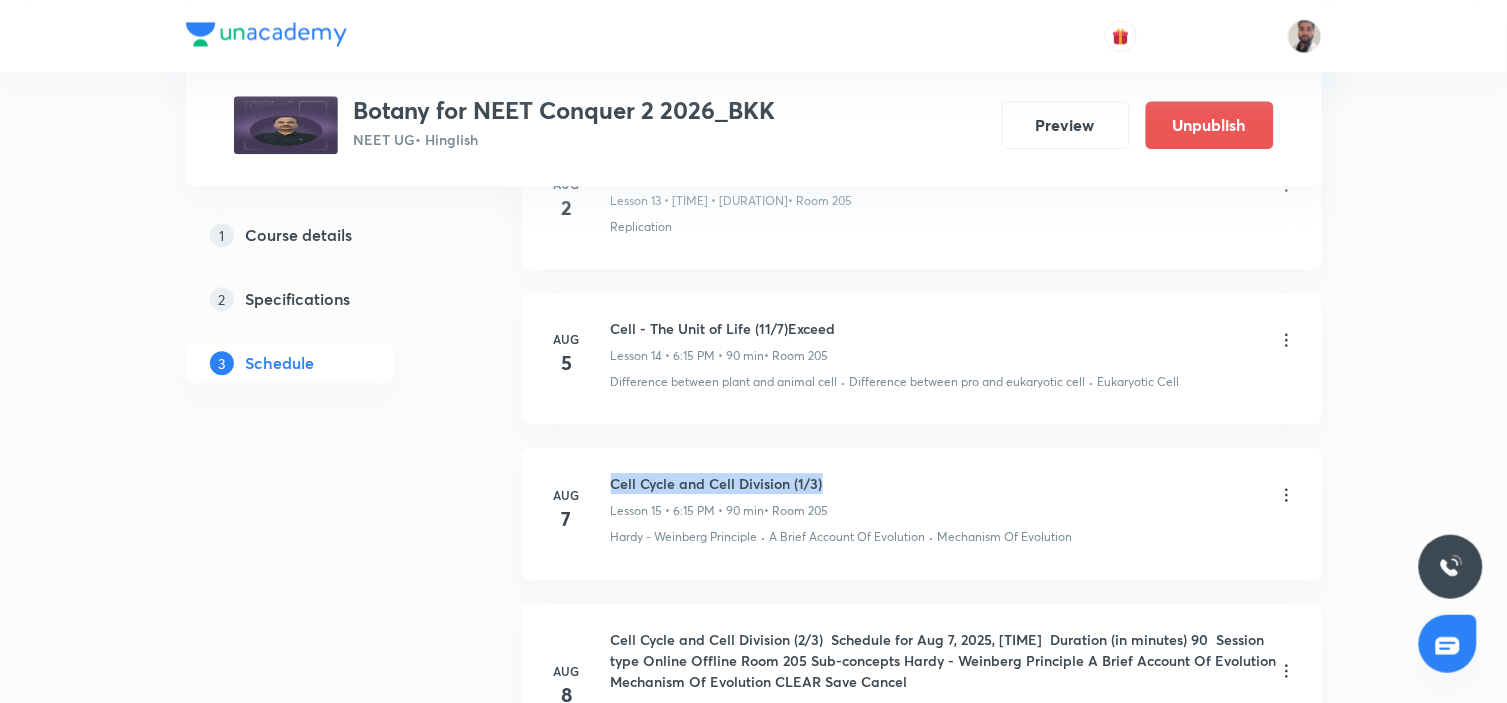 drag, startPoint x: 840, startPoint y: 475, endPoint x: 600, endPoint y: 465, distance: 240.20824 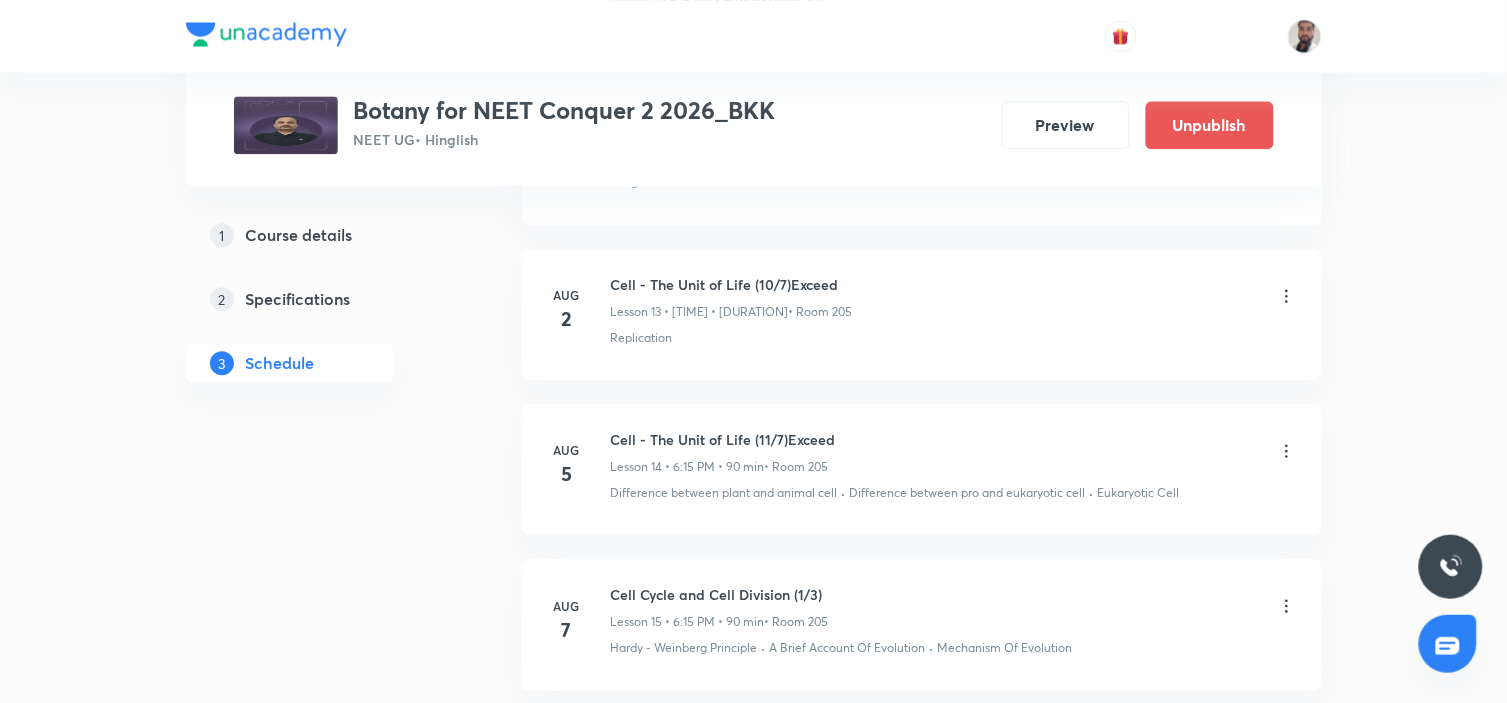 click 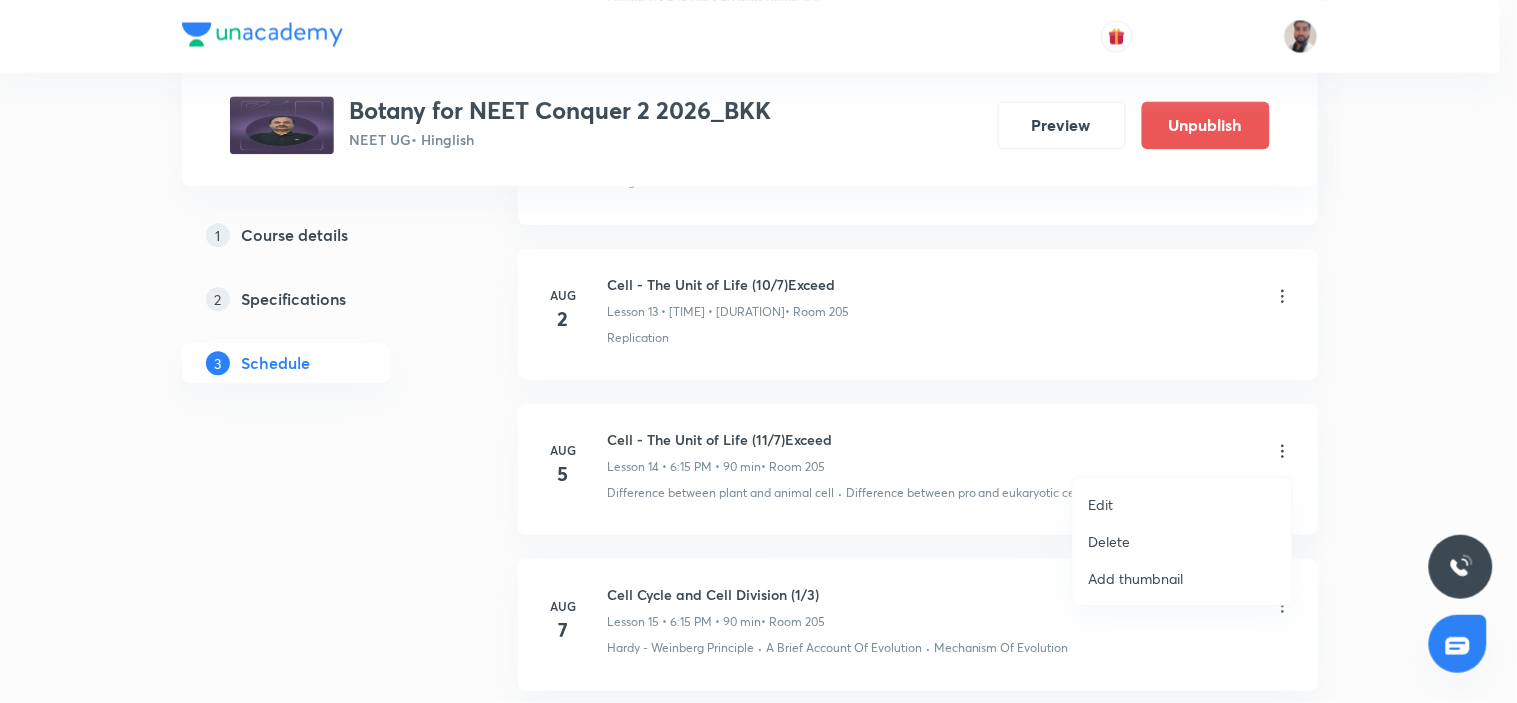 click on "Edit" at bounding box center (1182, 504) 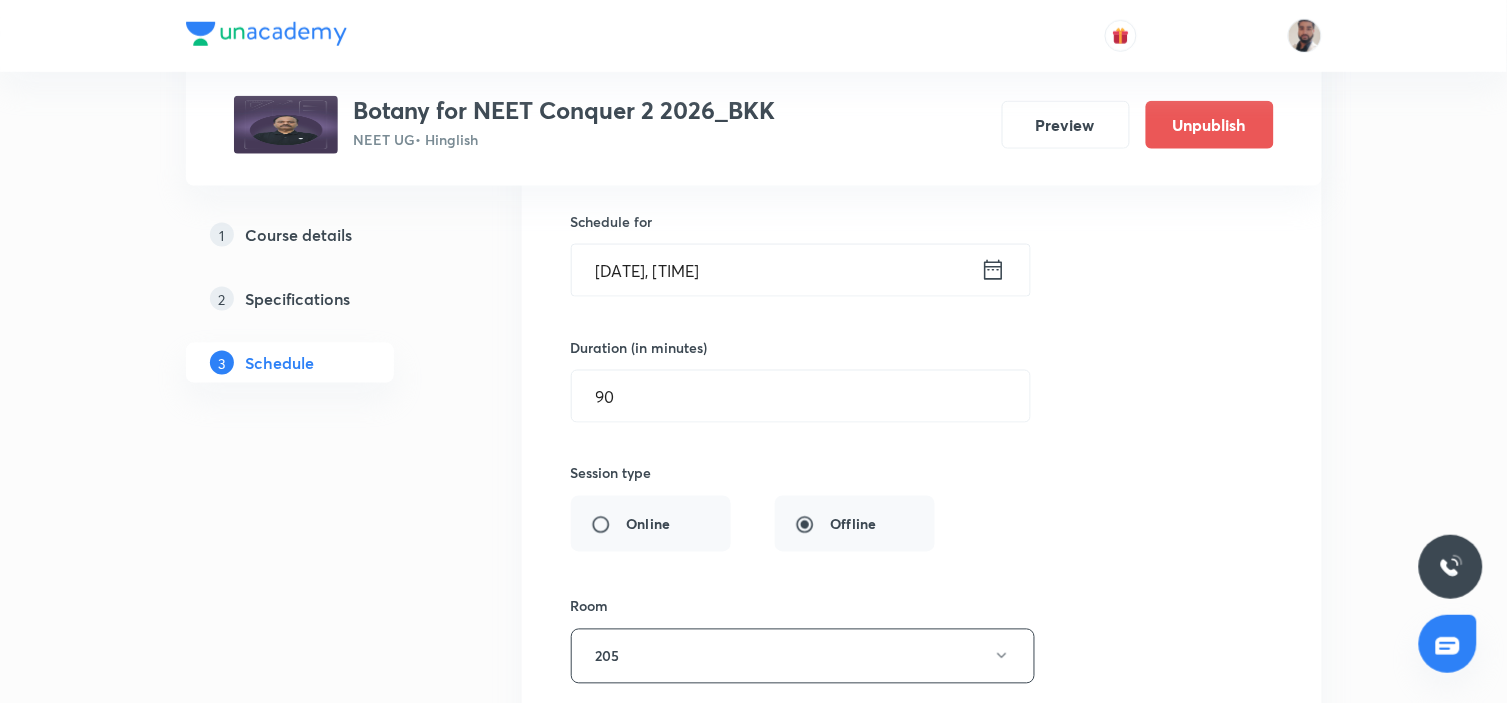 scroll, scrollTop: 2164, scrollLeft: 0, axis: vertical 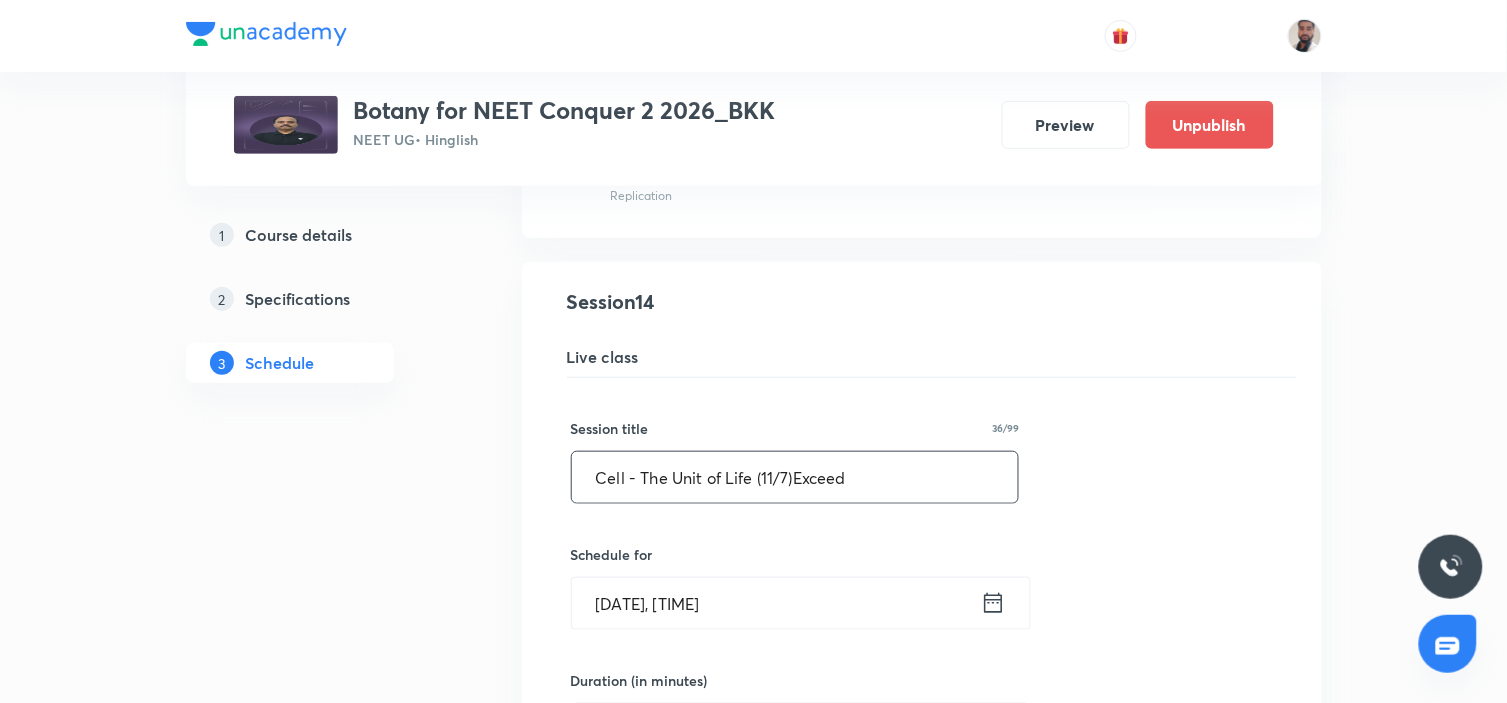 drag, startPoint x: 880, startPoint y: 480, endPoint x: 297, endPoint y: 480, distance: 583 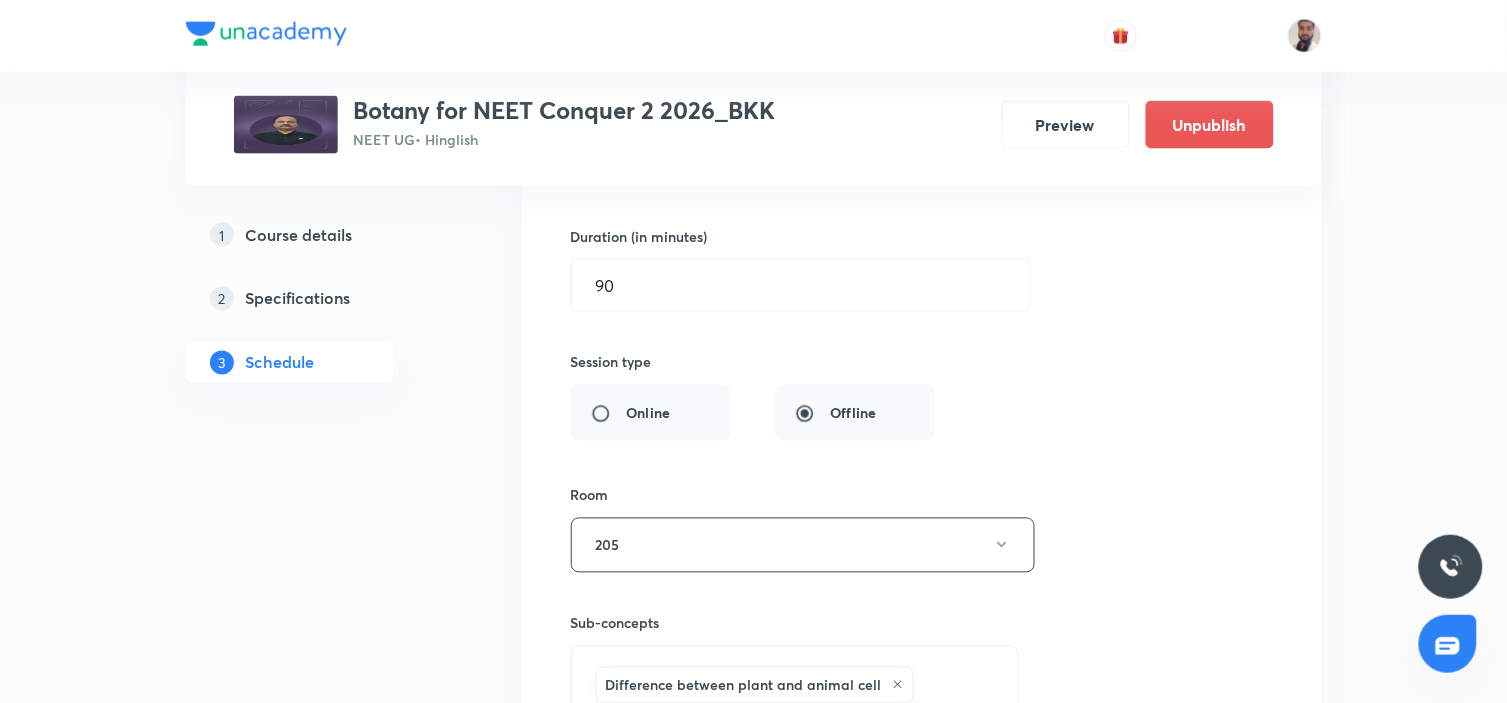 scroll, scrollTop: 2831, scrollLeft: 0, axis: vertical 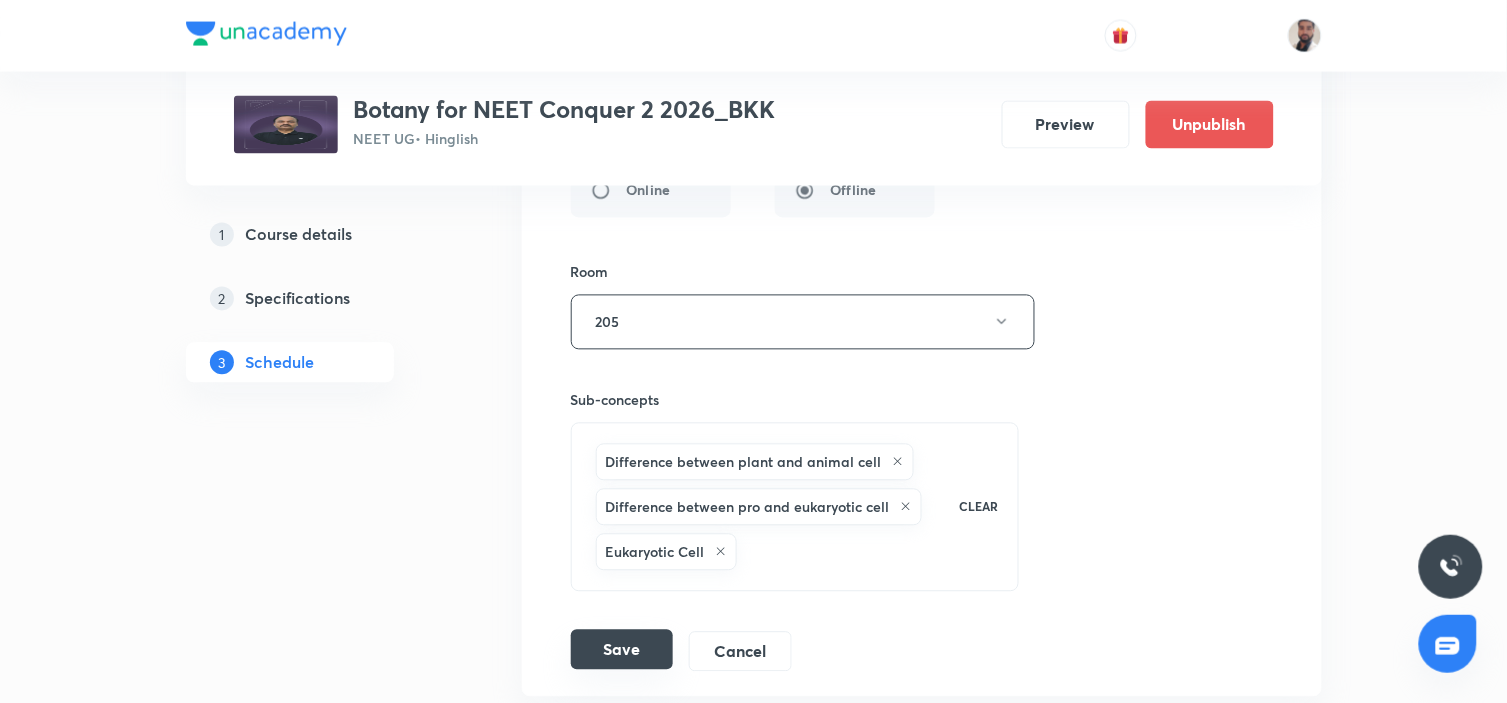 type on "Cell Cycle and Cell Division (1/3)" 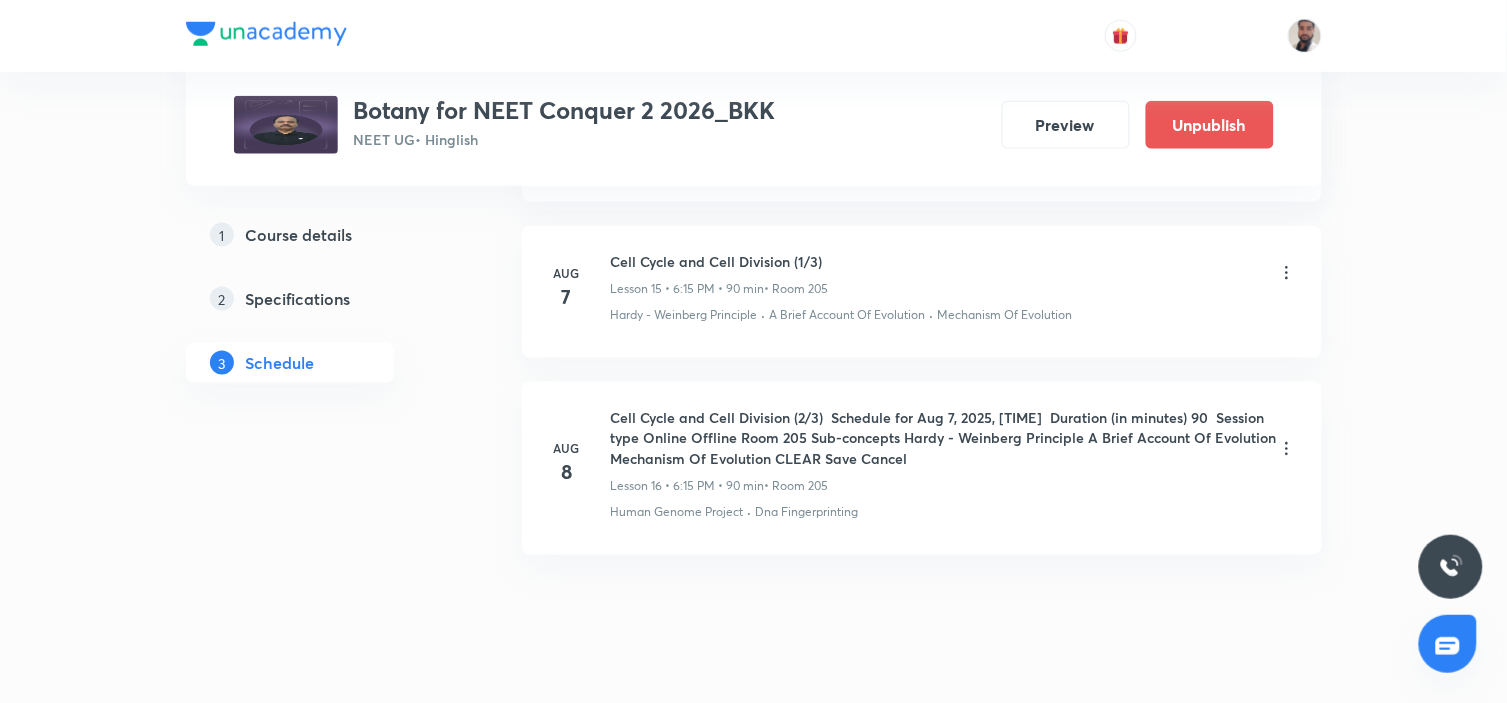 scroll, scrollTop: 2356, scrollLeft: 0, axis: vertical 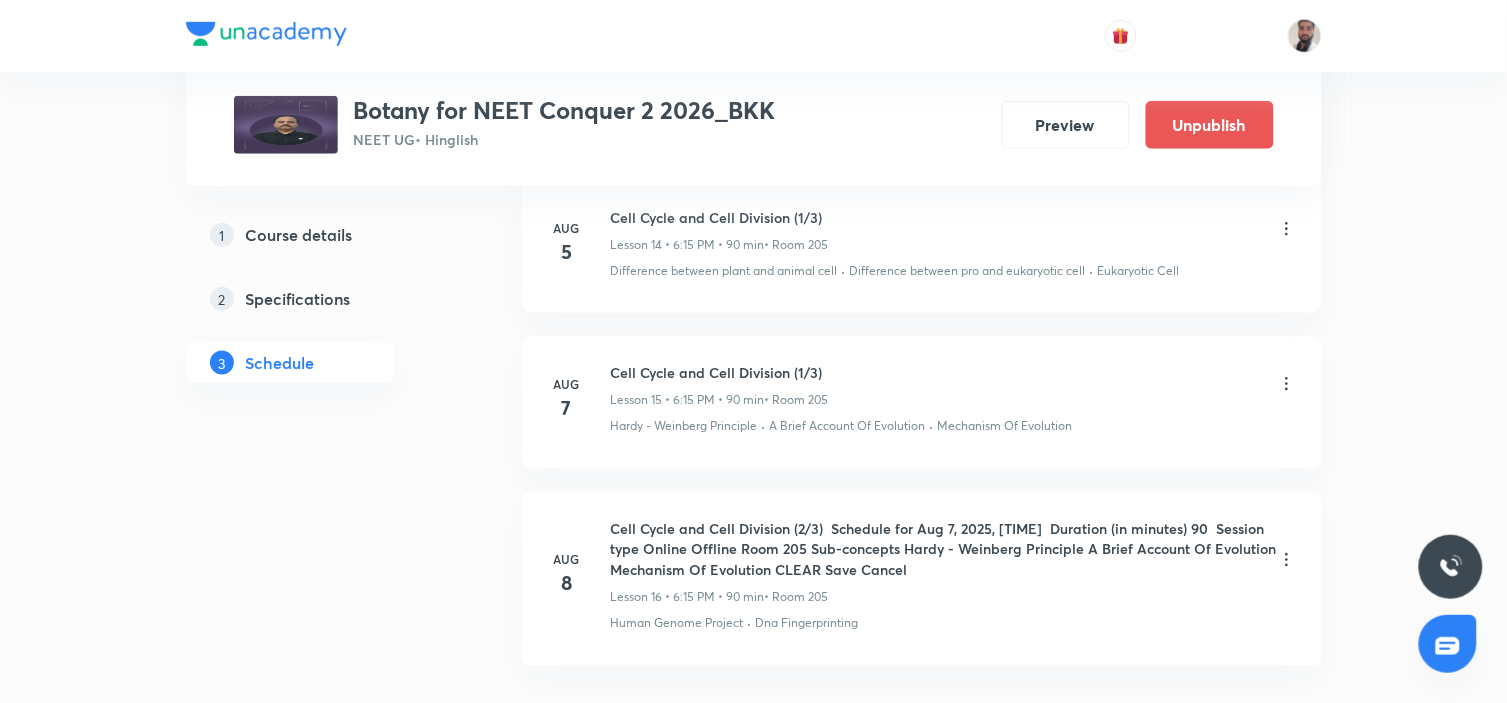 click 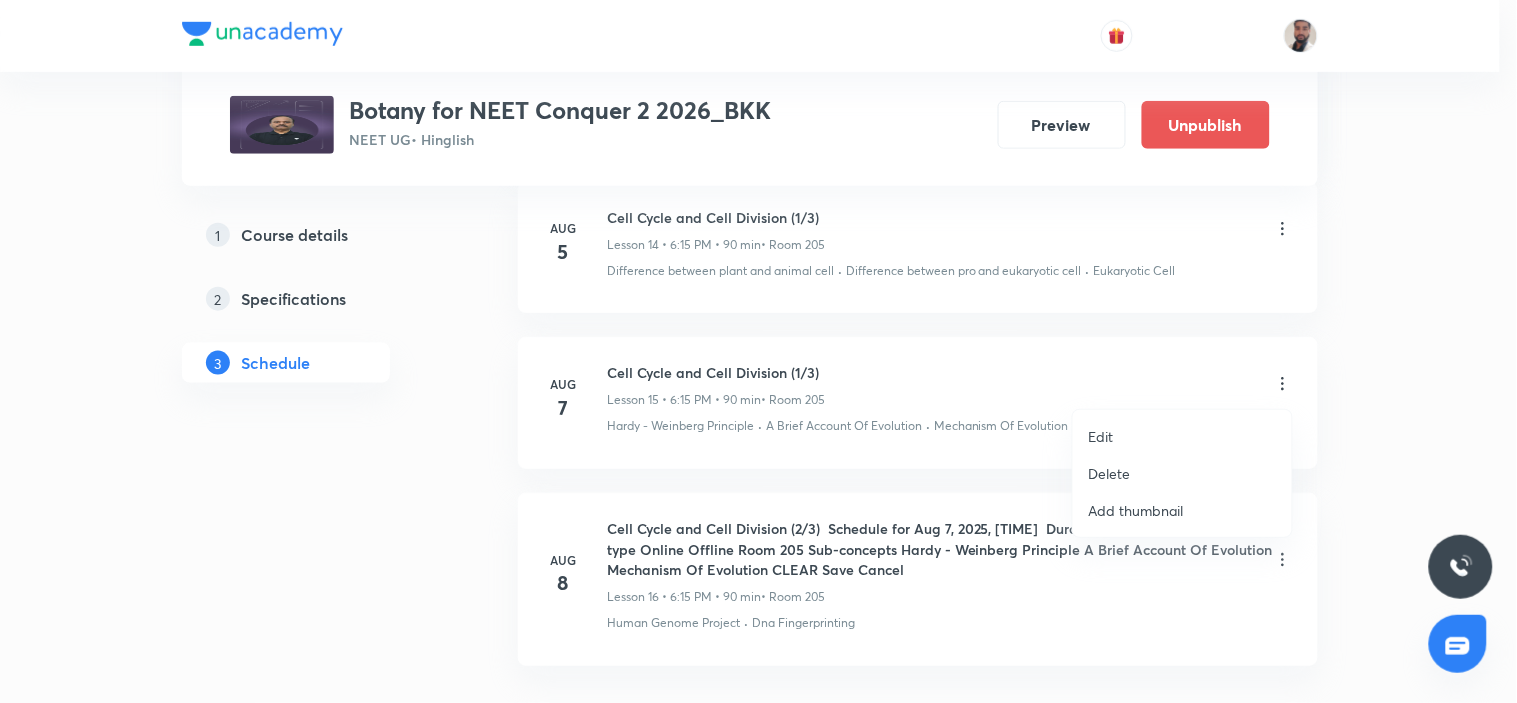 click on "Edit" at bounding box center [1182, 436] 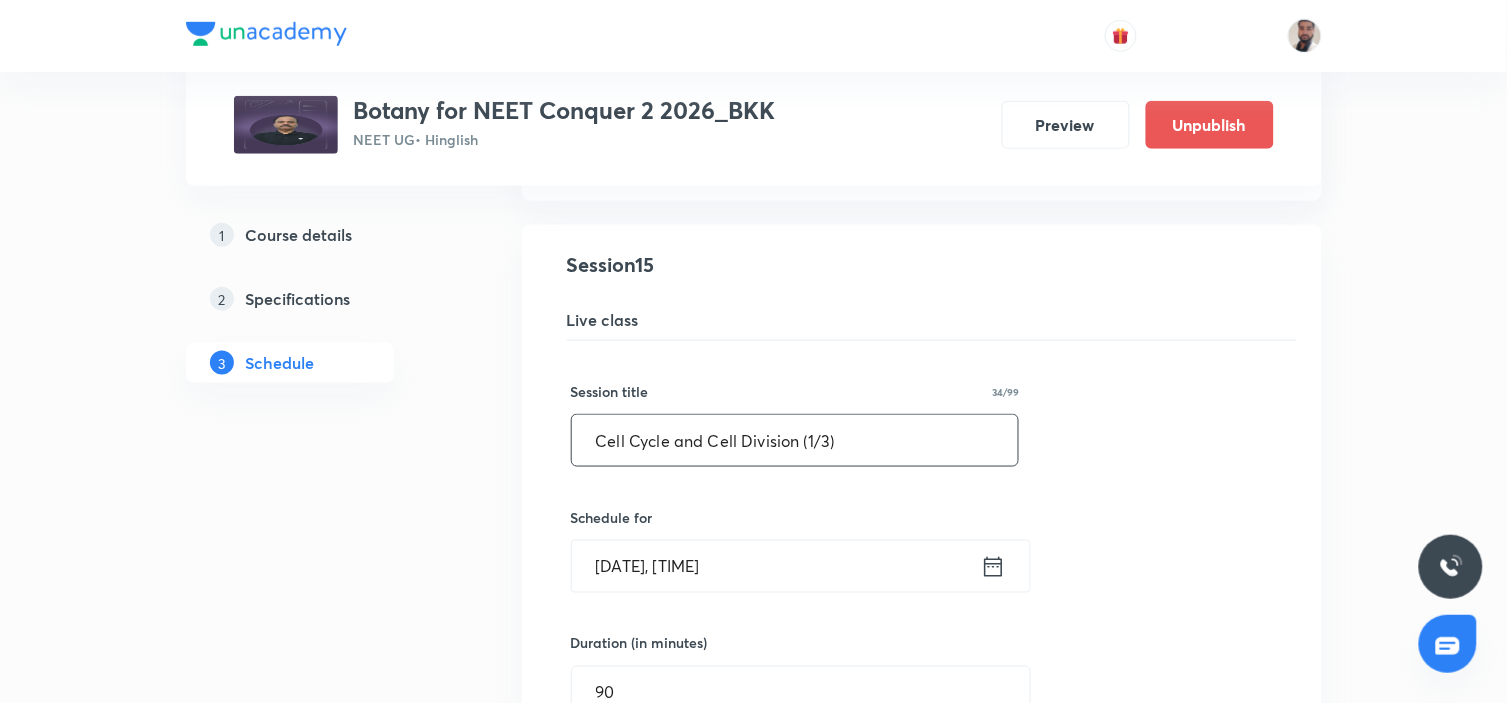 click on "Cell Cycle and Cell Division (1/3)" at bounding box center (795, 440) 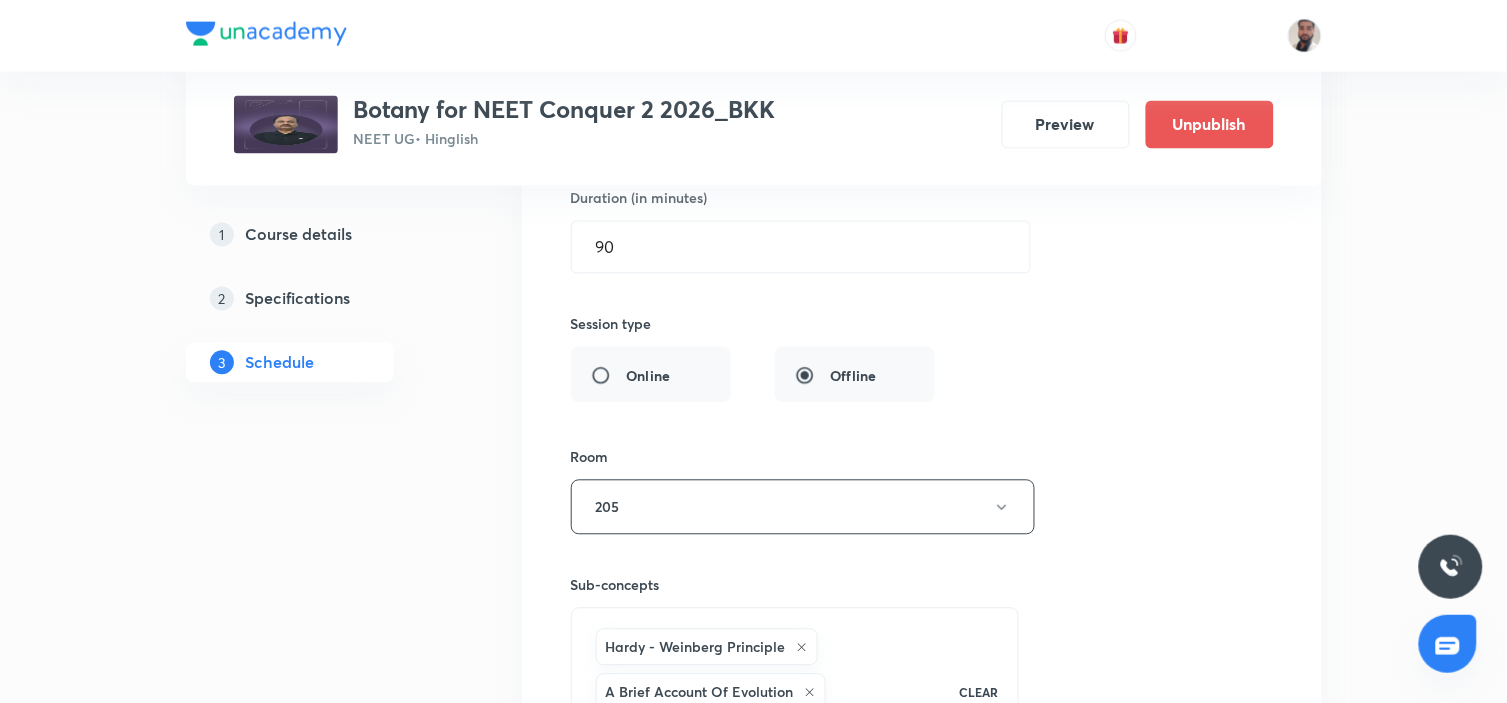 scroll, scrollTop: 3245, scrollLeft: 0, axis: vertical 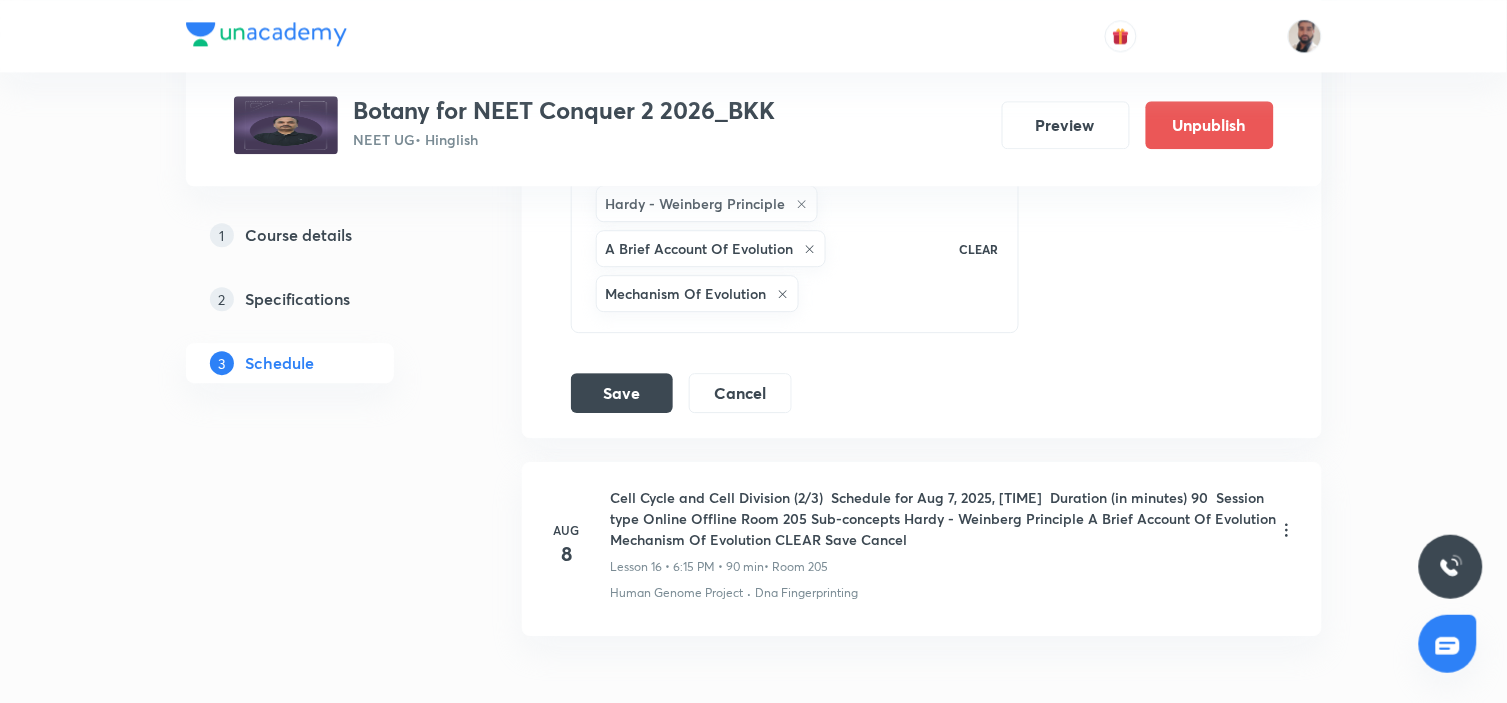 type on "Cell Cycle and Cell Division (2/3) ​ Schedule for Aug 7, 2025, [TIME] ​ Duration (in minutes) 90 ​   Session type Online Offline Room 205 Sub-concepts Hardy - Weinberg Principle A Brief Account Of Evolution Mechanism Of Evolution CLEAR Save Cancel" 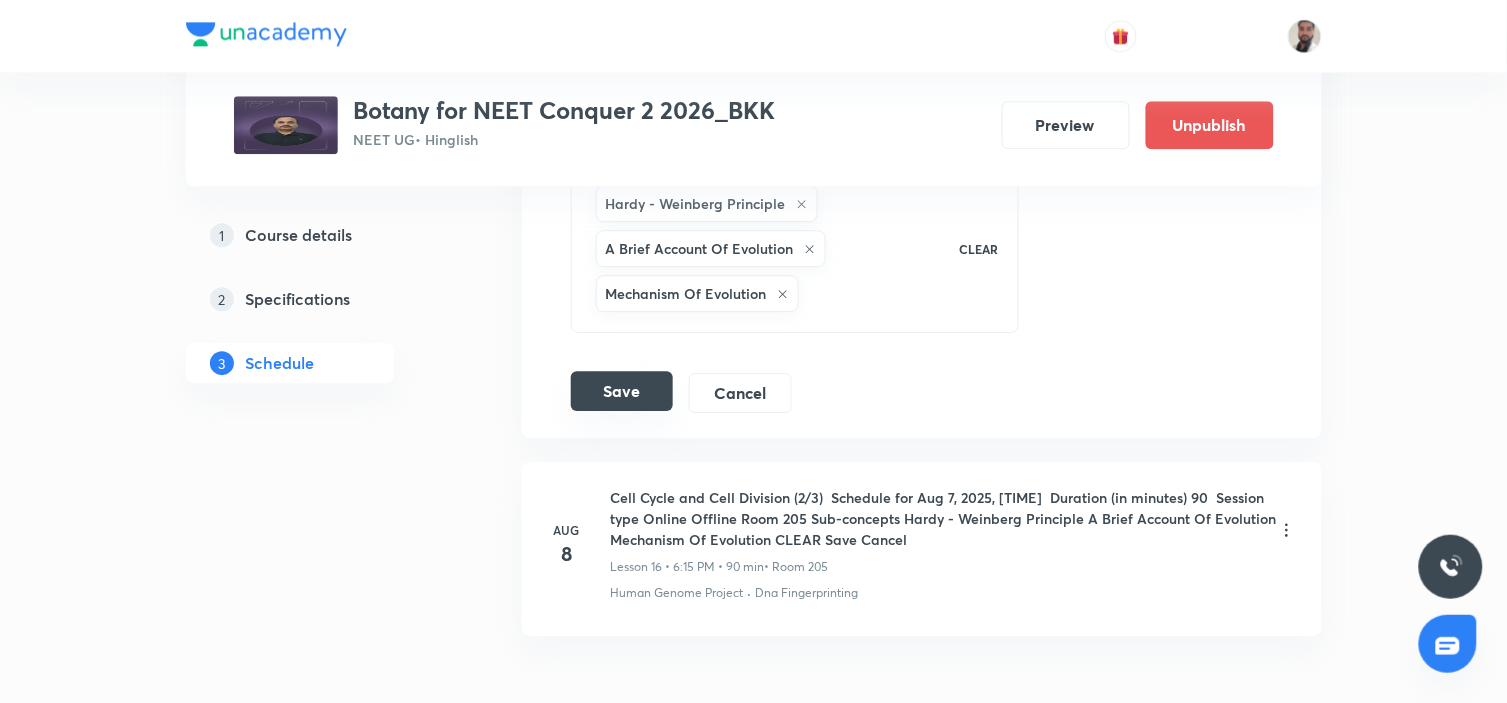 drag, startPoint x: 648, startPoint y: 418, endPoint x: 636, endPoint y: 407, distance: 16.27882 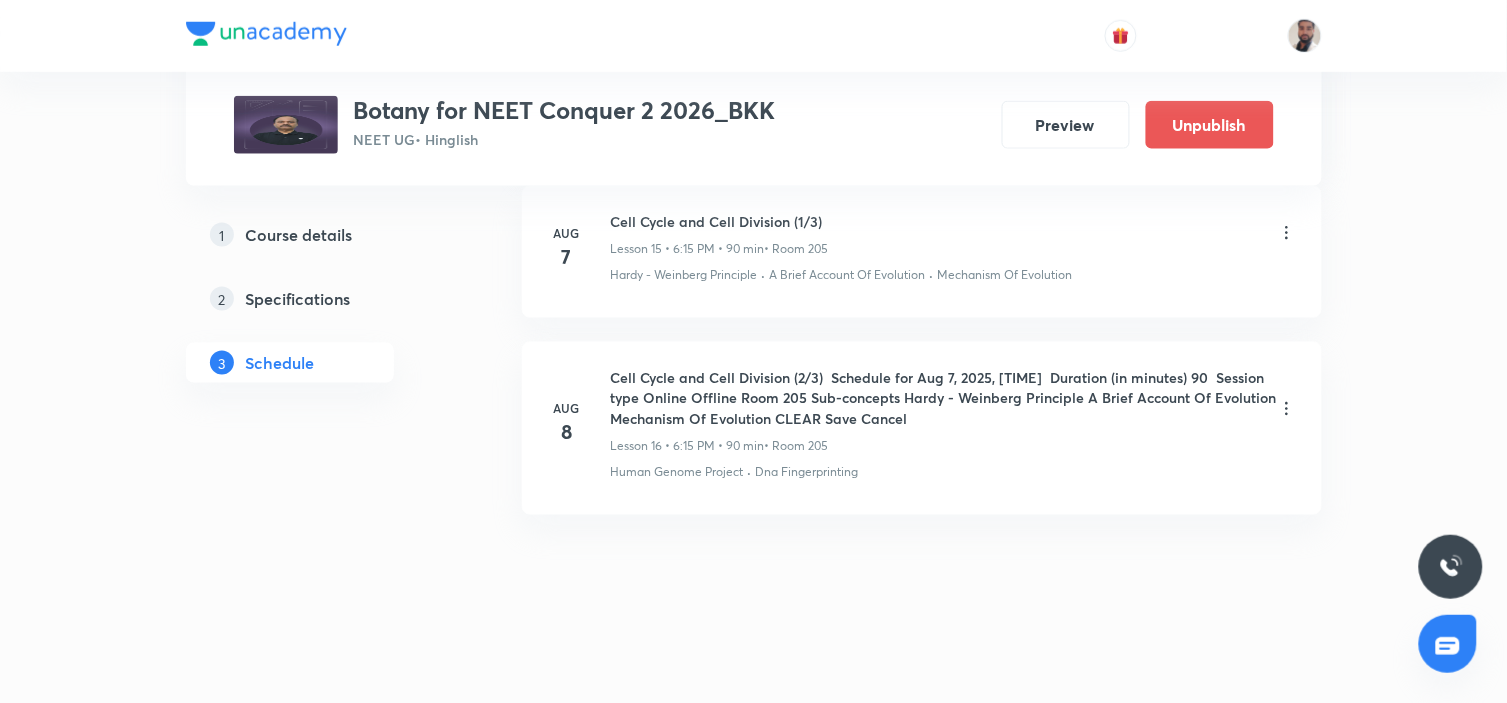scroll, scrollTop: 2467, scrollLeft: 0, axis: vertical 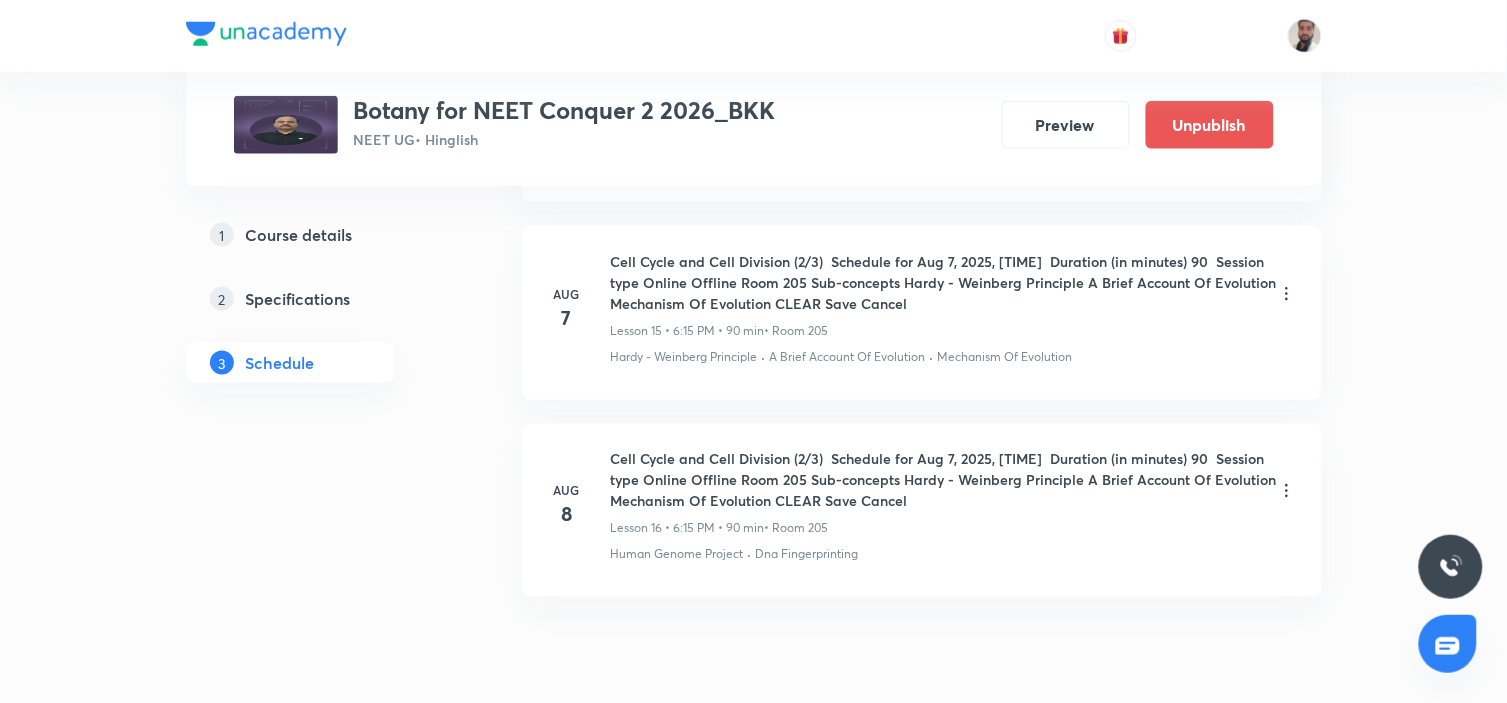 click 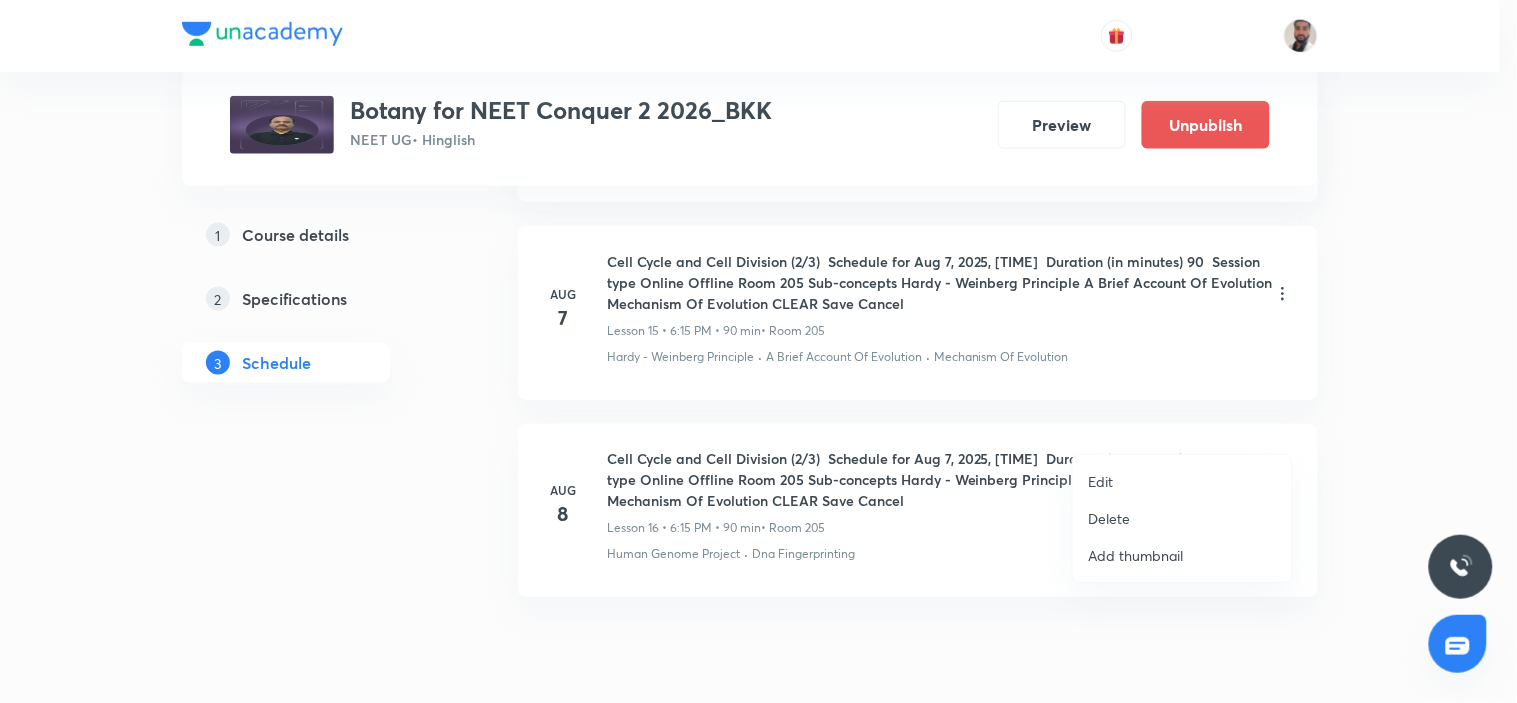 click on "Edit" at bounding box center [1101, 481] 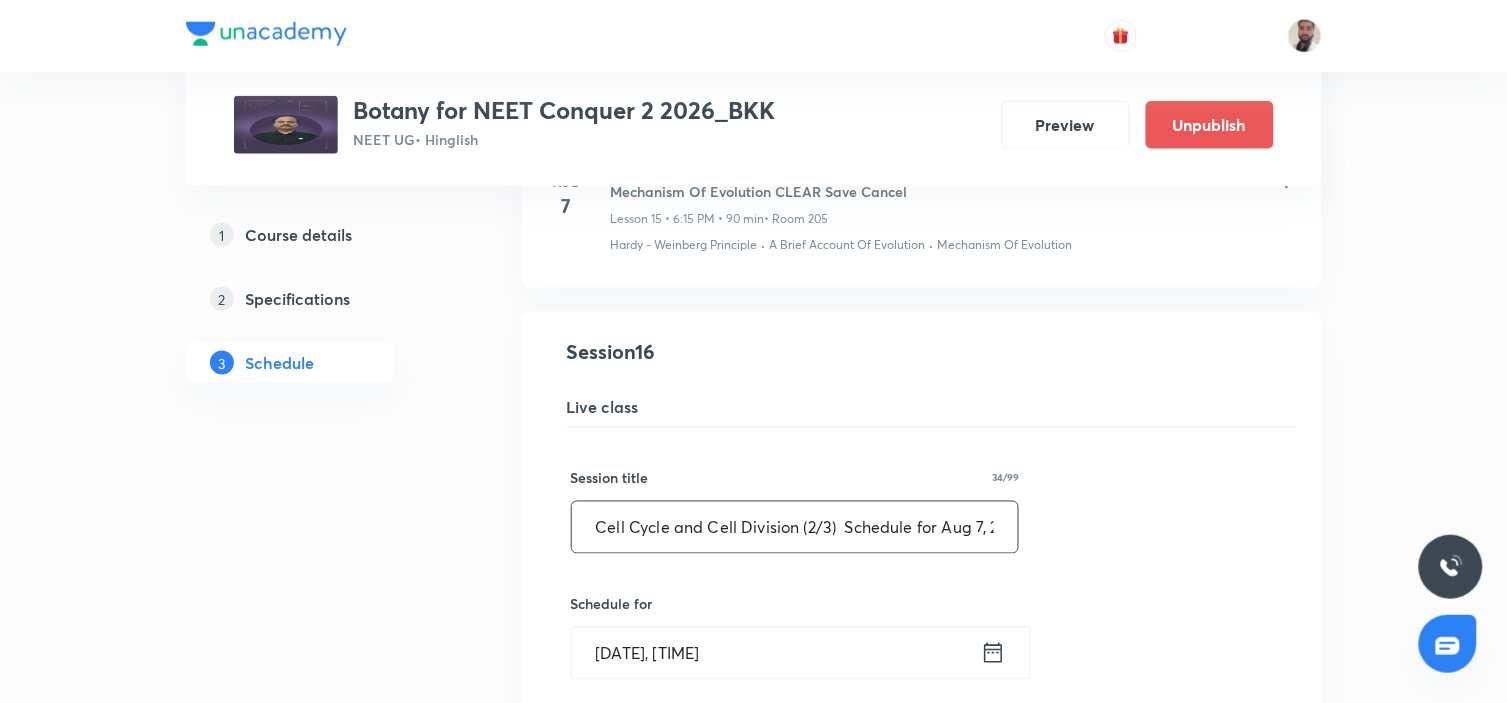 click on "Cell Cycle and Cell Division (2/3)" at bounding box center [795, 527] 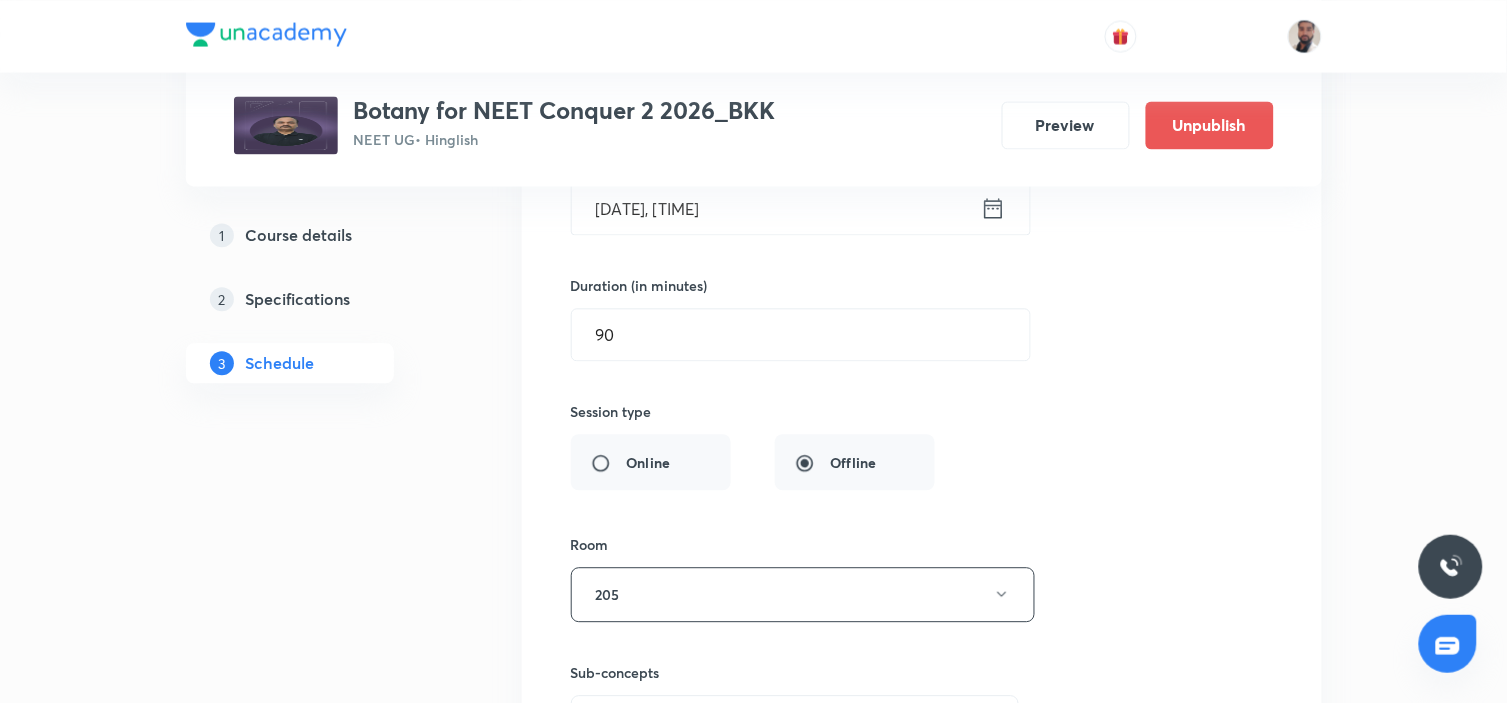 scroll, scrollTop: 3245, scrollLeft: 0, axis: vertical 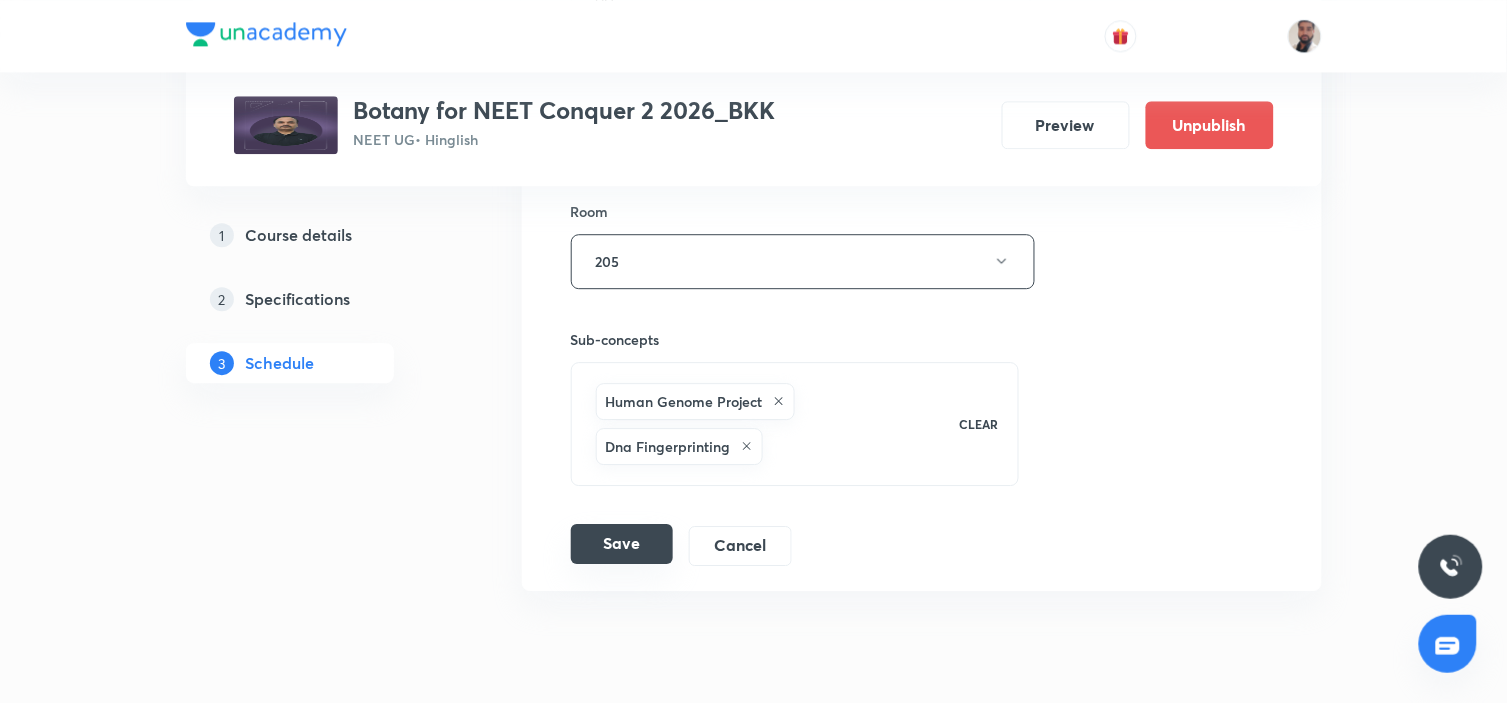 type on "Cell Cycle and Cell Division (3/3)" 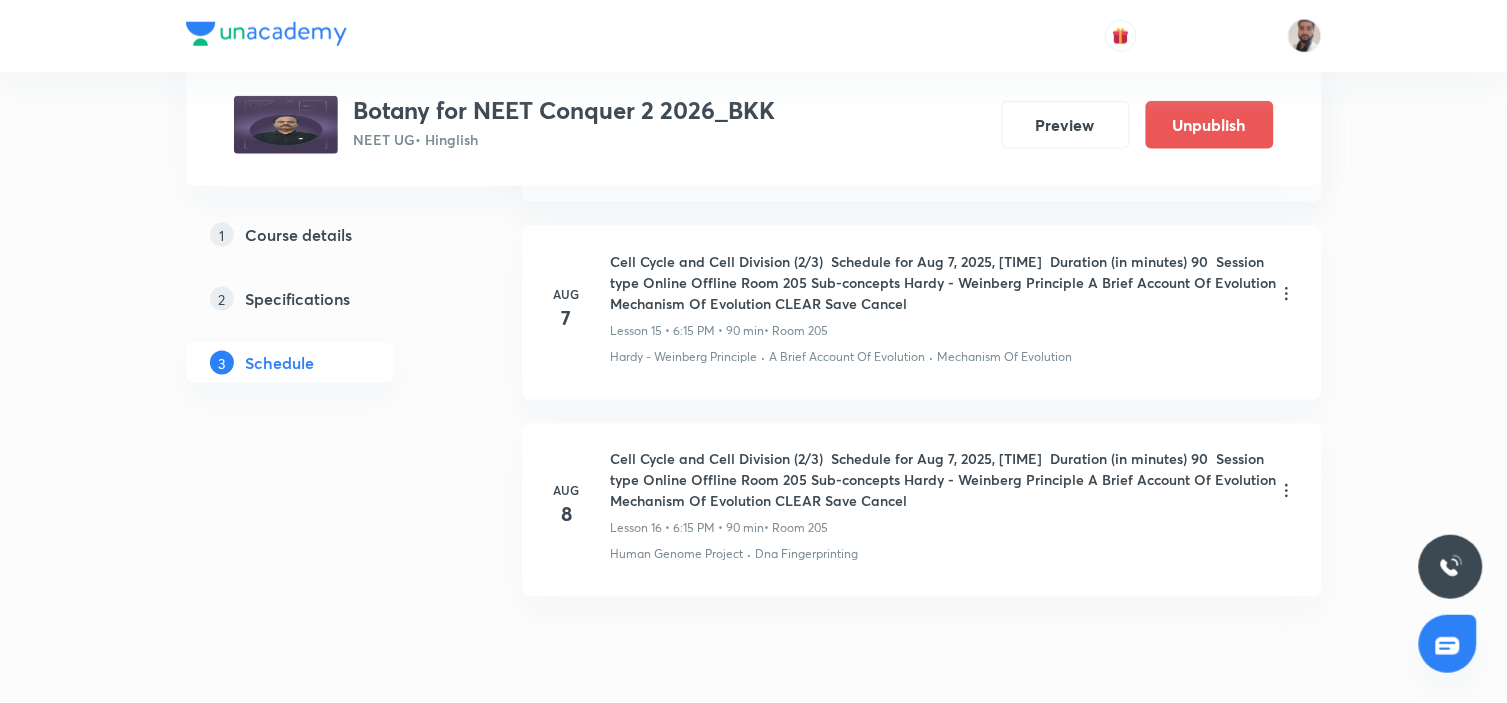 scroll, scrollTop: 2356, scrollLeft: 0, axis: vertical 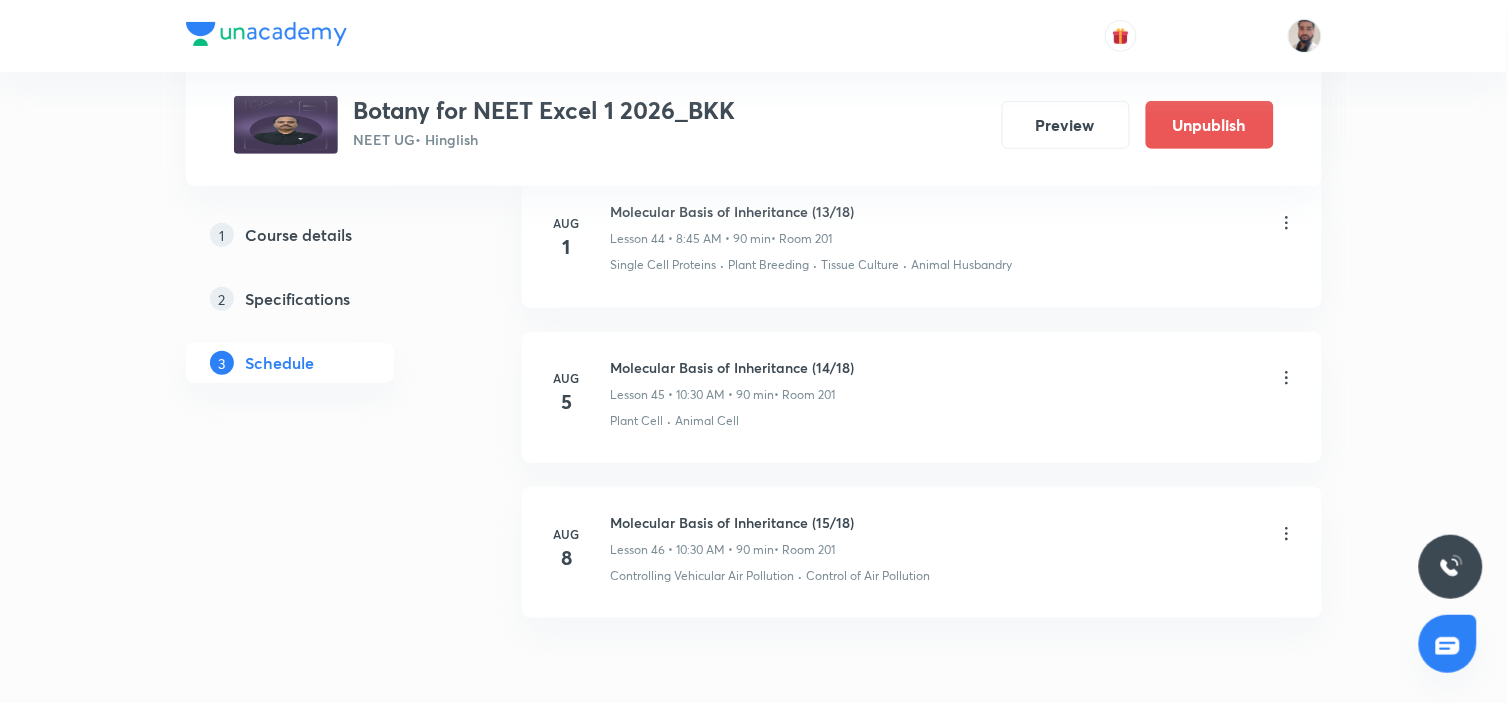 click 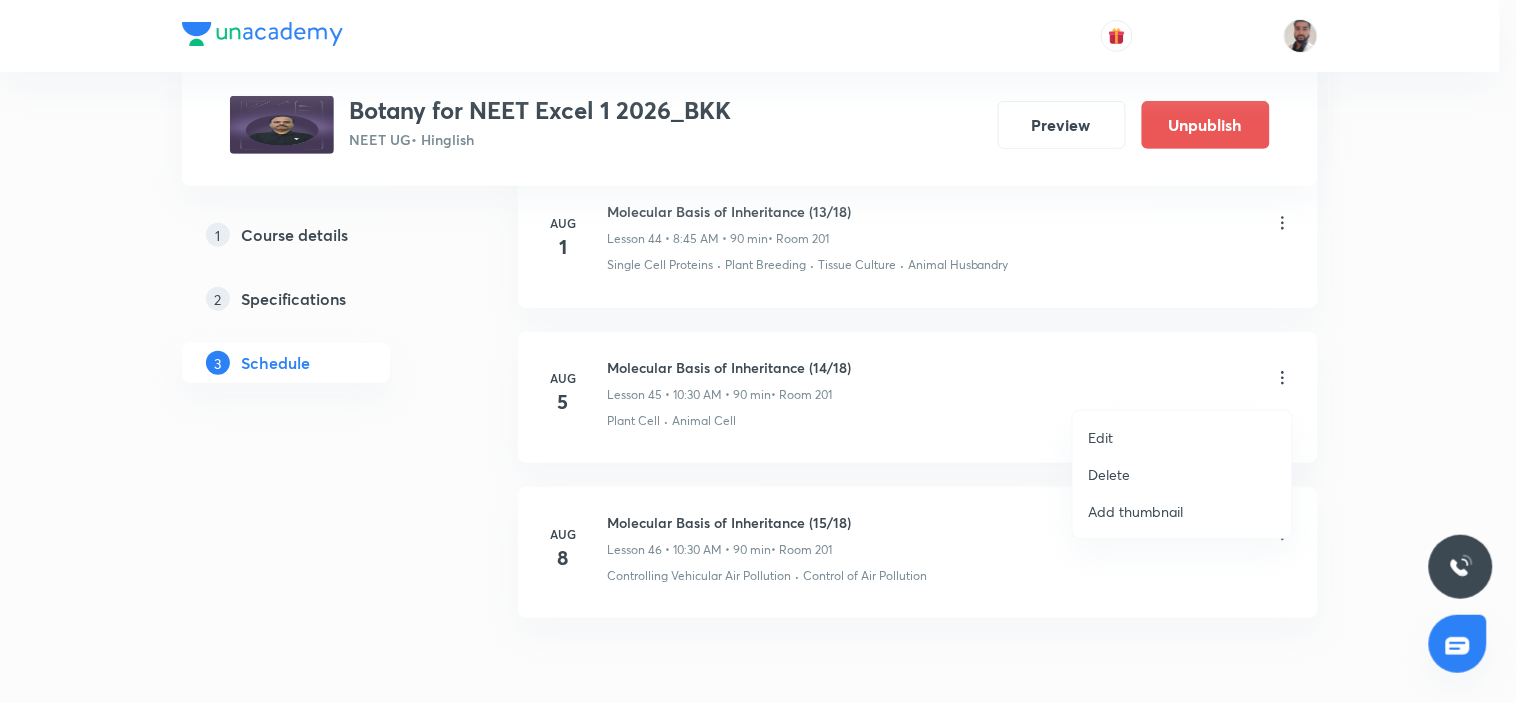 click on "Edit" at bounding box center [1182, 437] 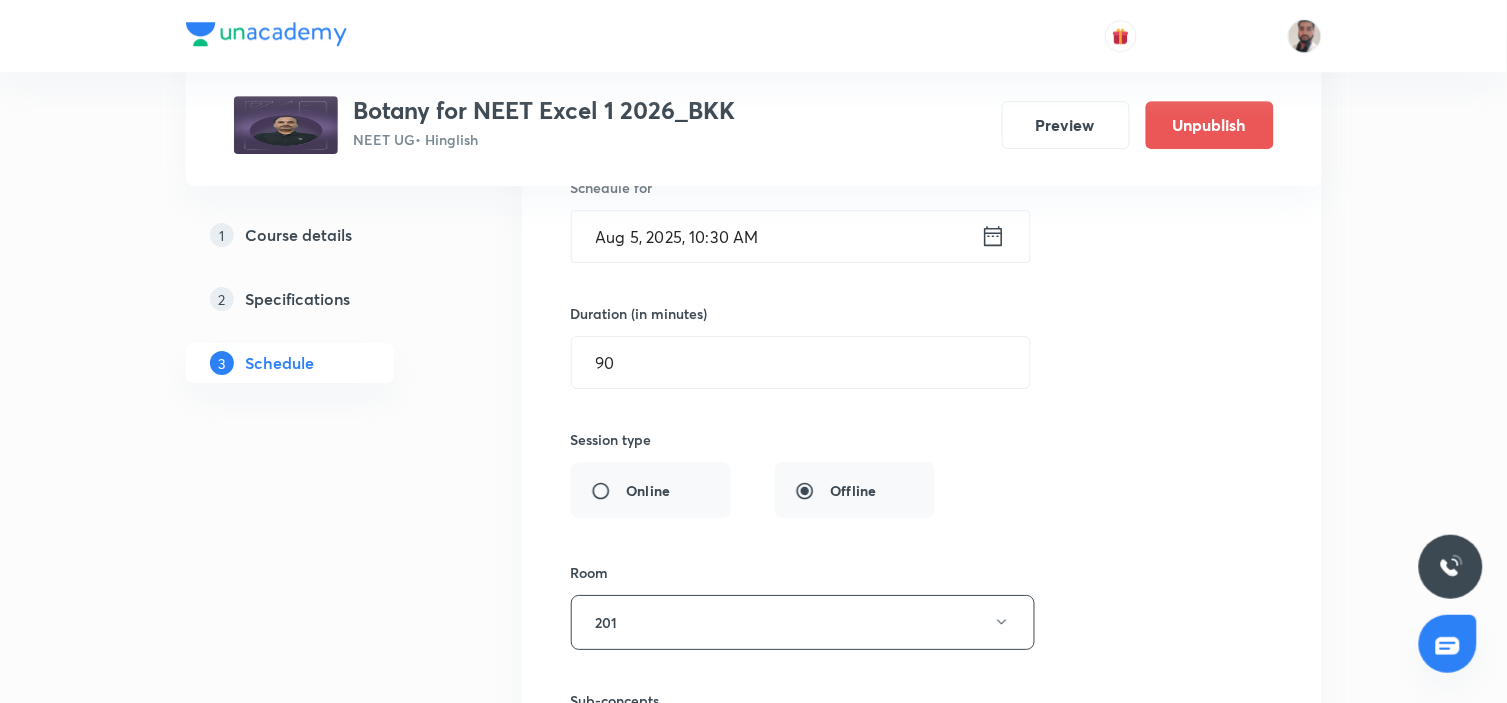 scroll, scrollTop: 7140, scrollLeft: 0, axis: vertical 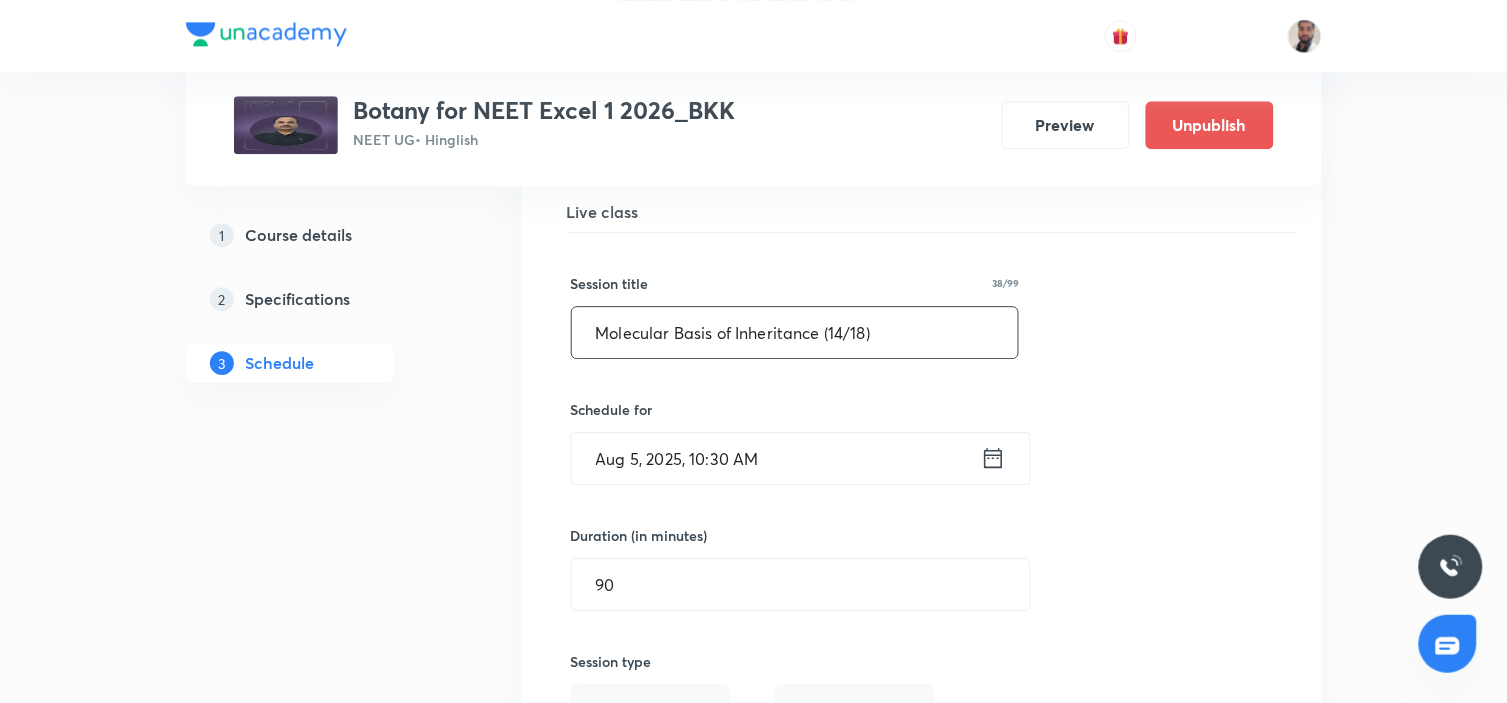 drag, startPoint x: 912, startPoint y: 333, endPoint x: 346, endPoint y: 331, distance: 566.00354 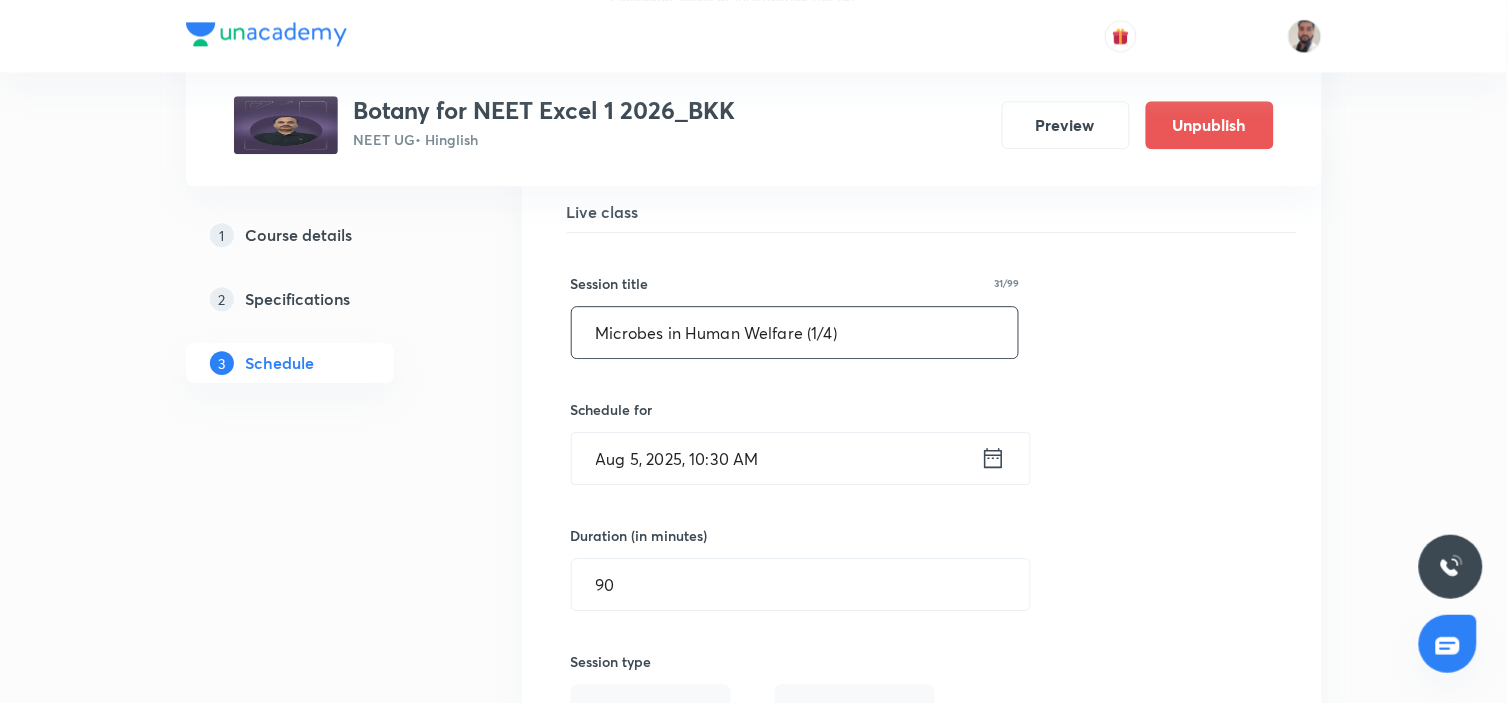 type on "Microbes in Human Welfare (1/4)" 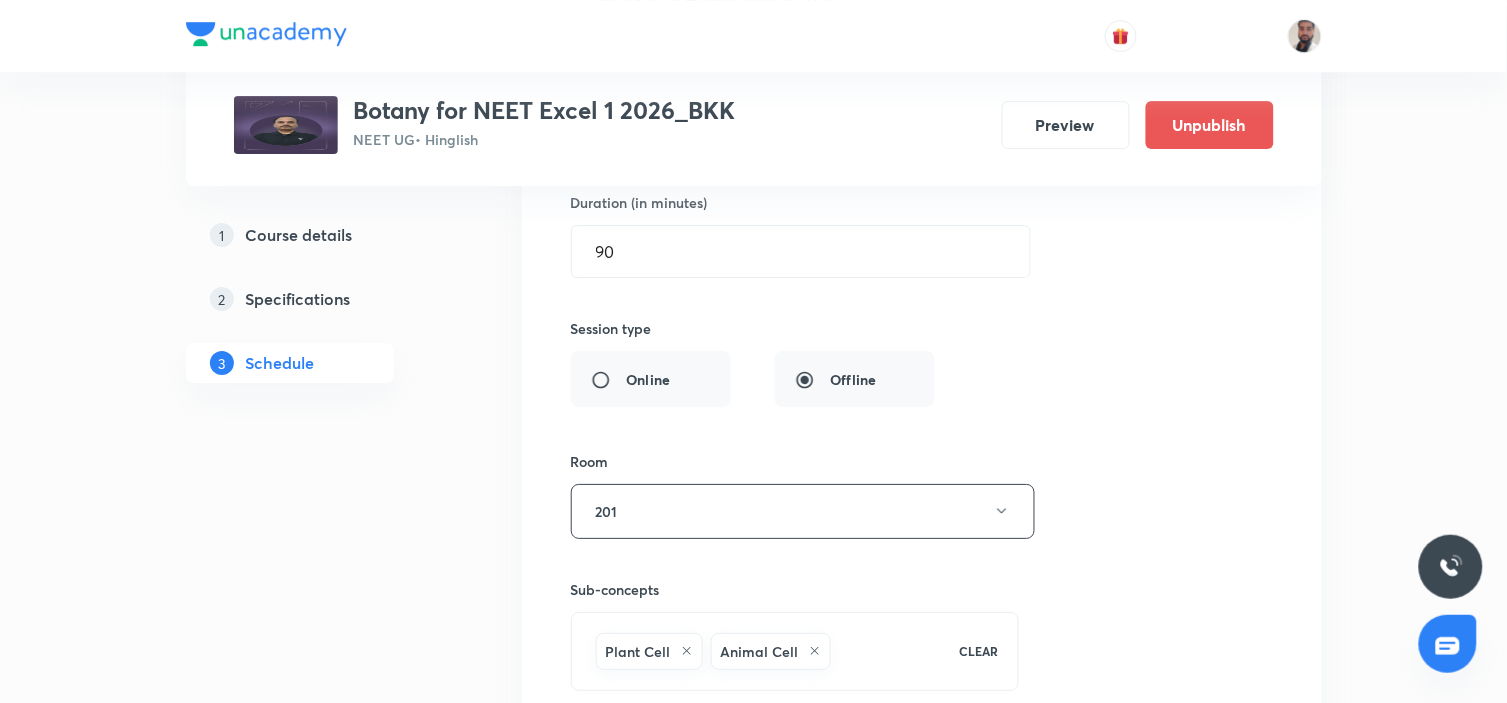 scroll, scrollTop: 7695, scrollLeft: 0, axis: vertical 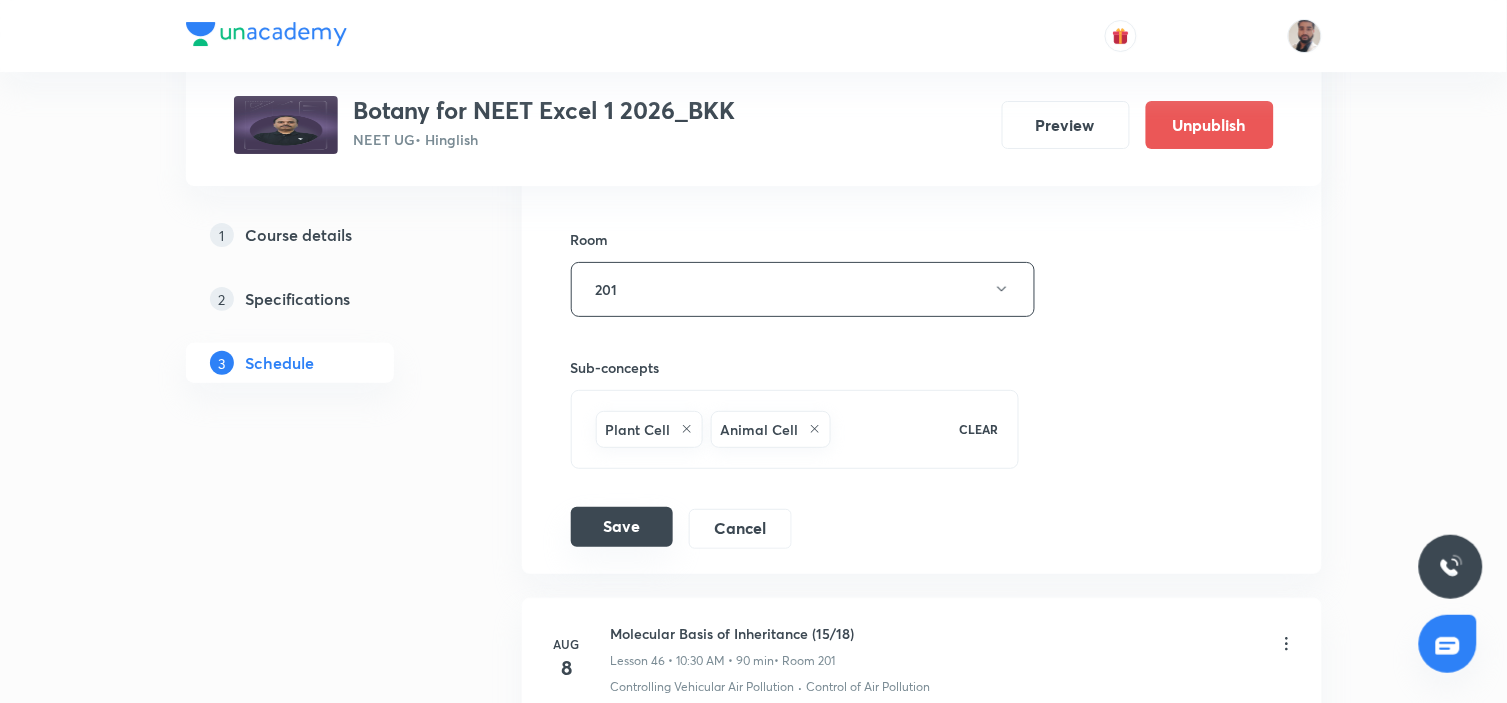 click on "Save" at bounding box center [622, 527] 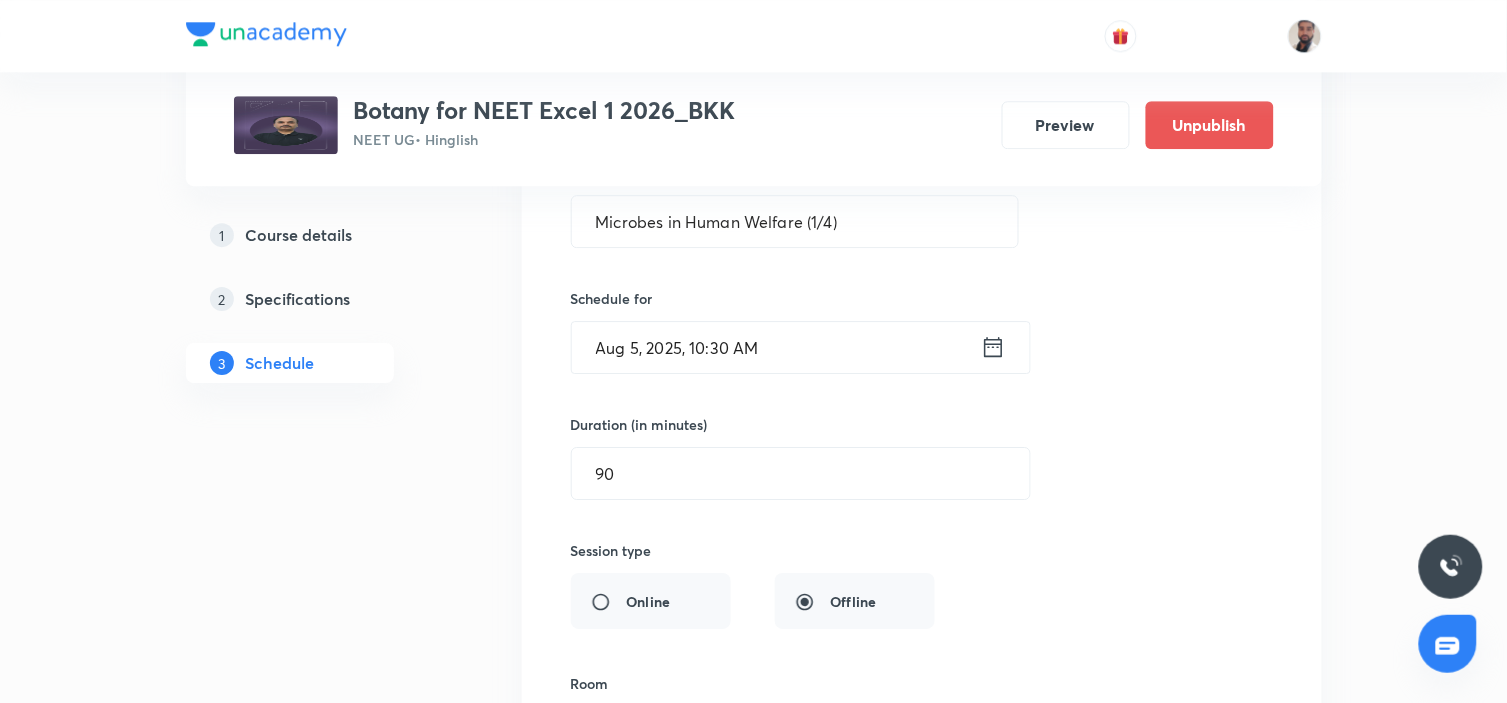 scroll, scrollTop: 7140, scrollLeft: 0, axis: vertical 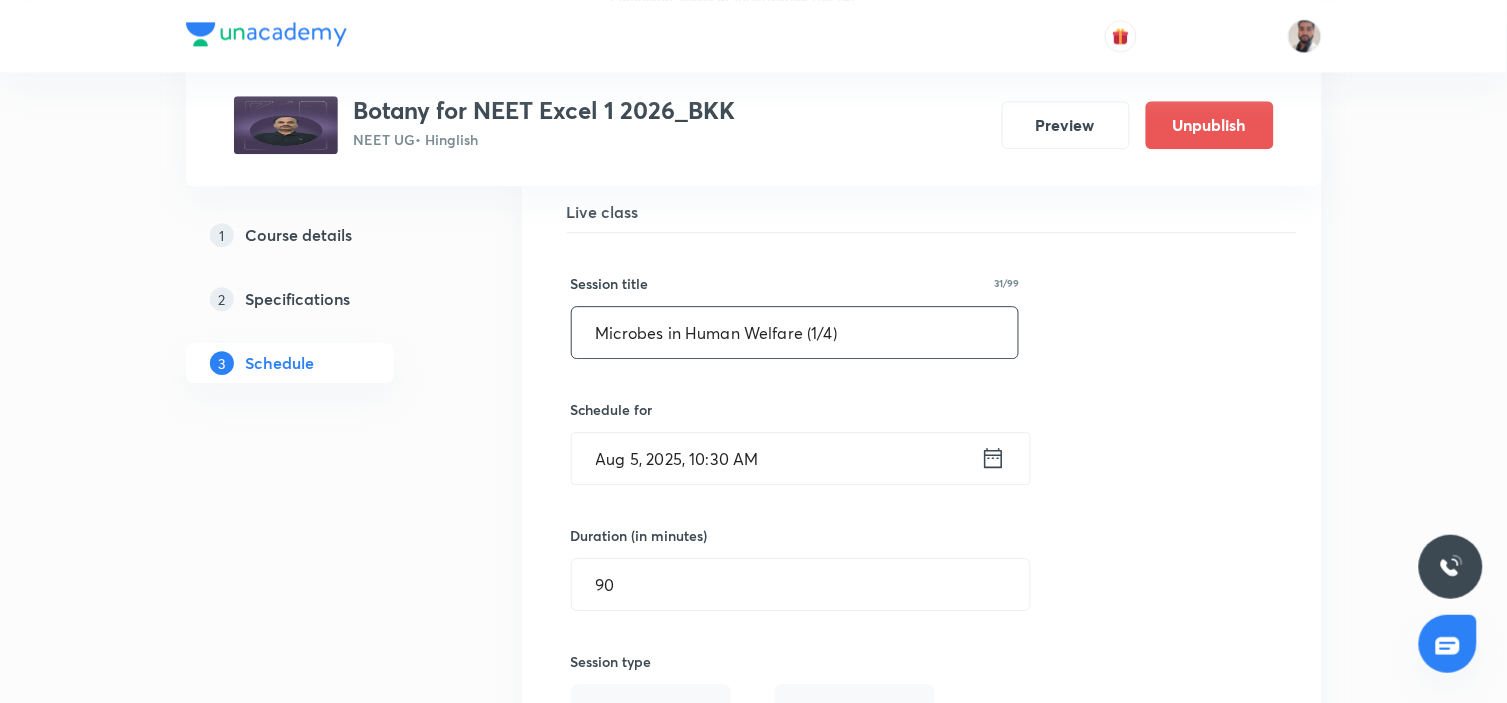 drag, startPoint x: 908, startPoint y: 338, endPoint x: 350, endPoint y: 330, distance: 558.0574 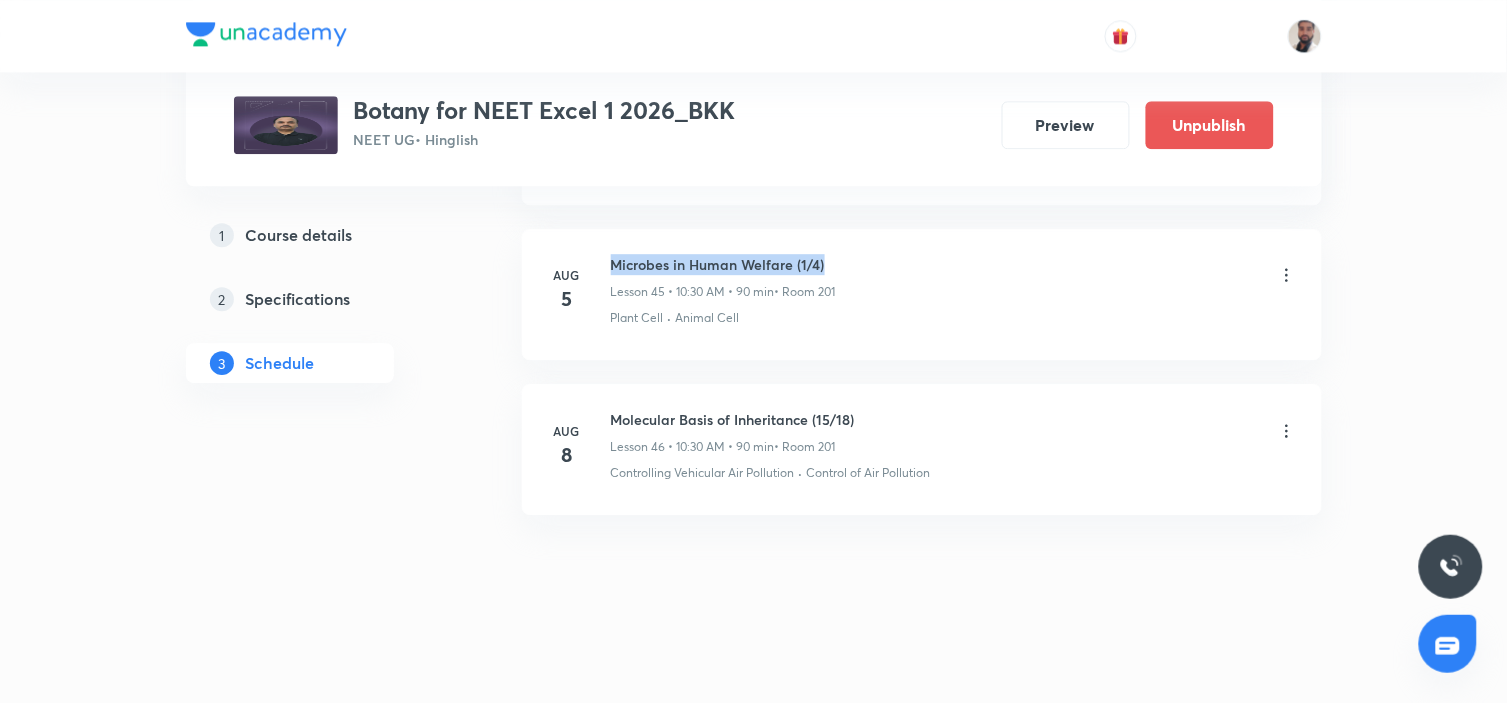 drag, startPoint x: 836, startPoint y: 264, endPoint x: 600, endPoint y: 256, distance: 236.13556 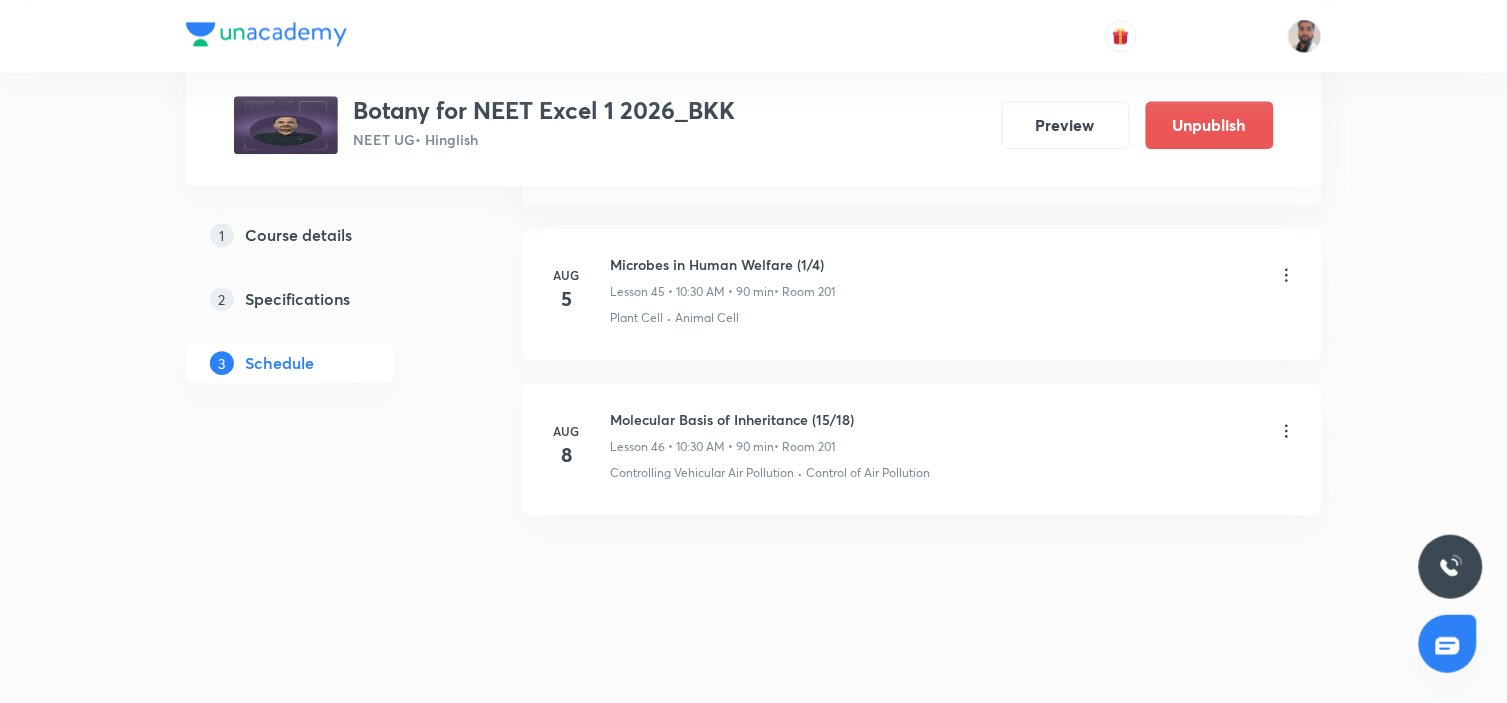 click 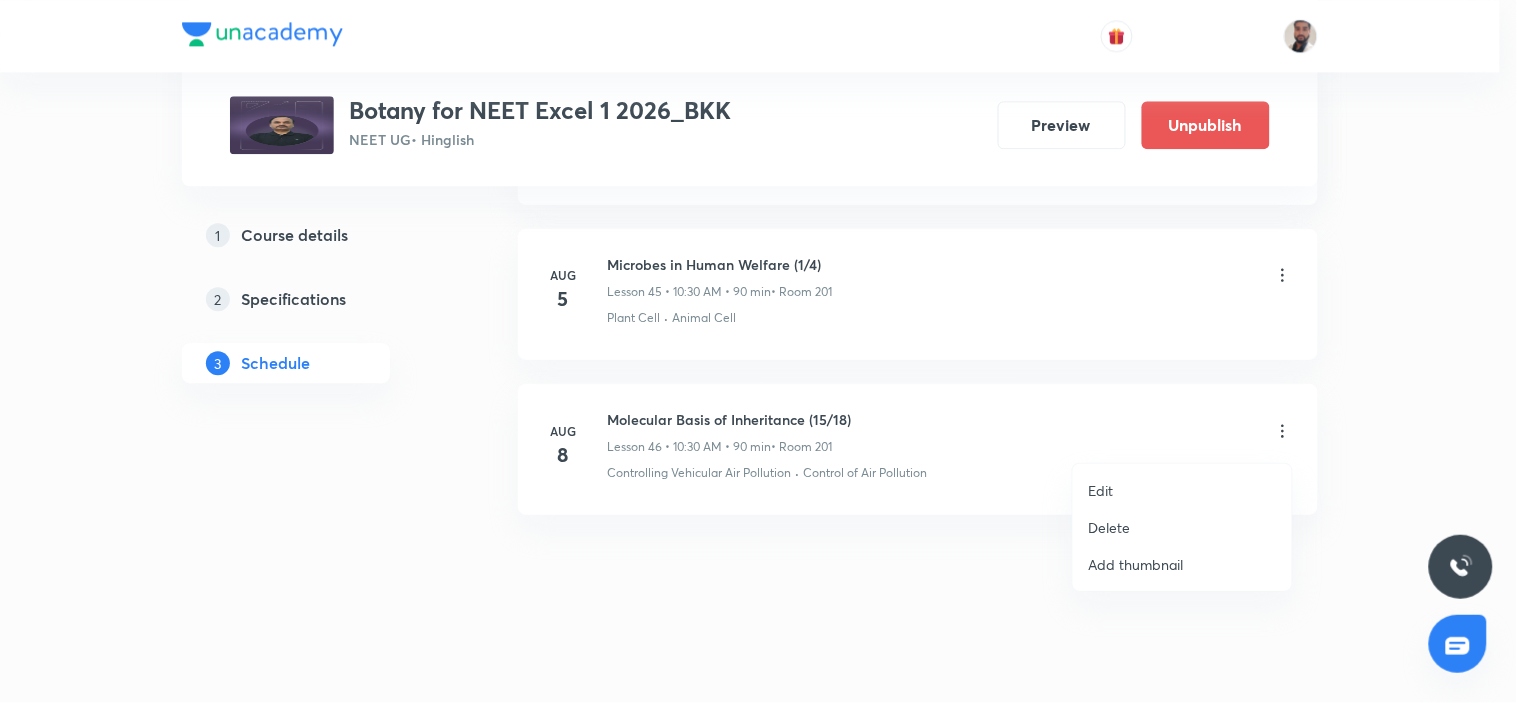 click on "Edit" at bounding box center (1101, 490) 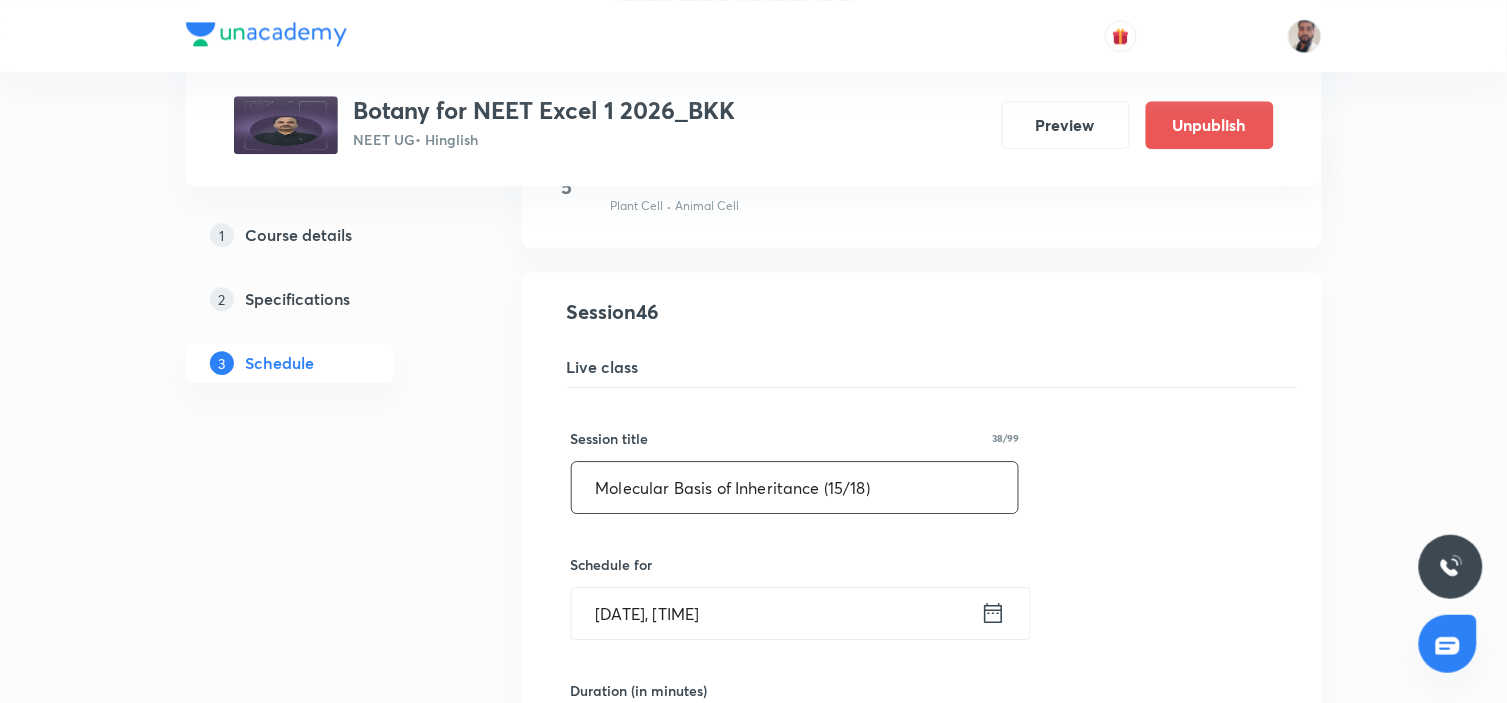 drag, startPoint x: 871, startPoint y: 500, endPoint x: 74, endPoint y: 491, distance: 797.05084 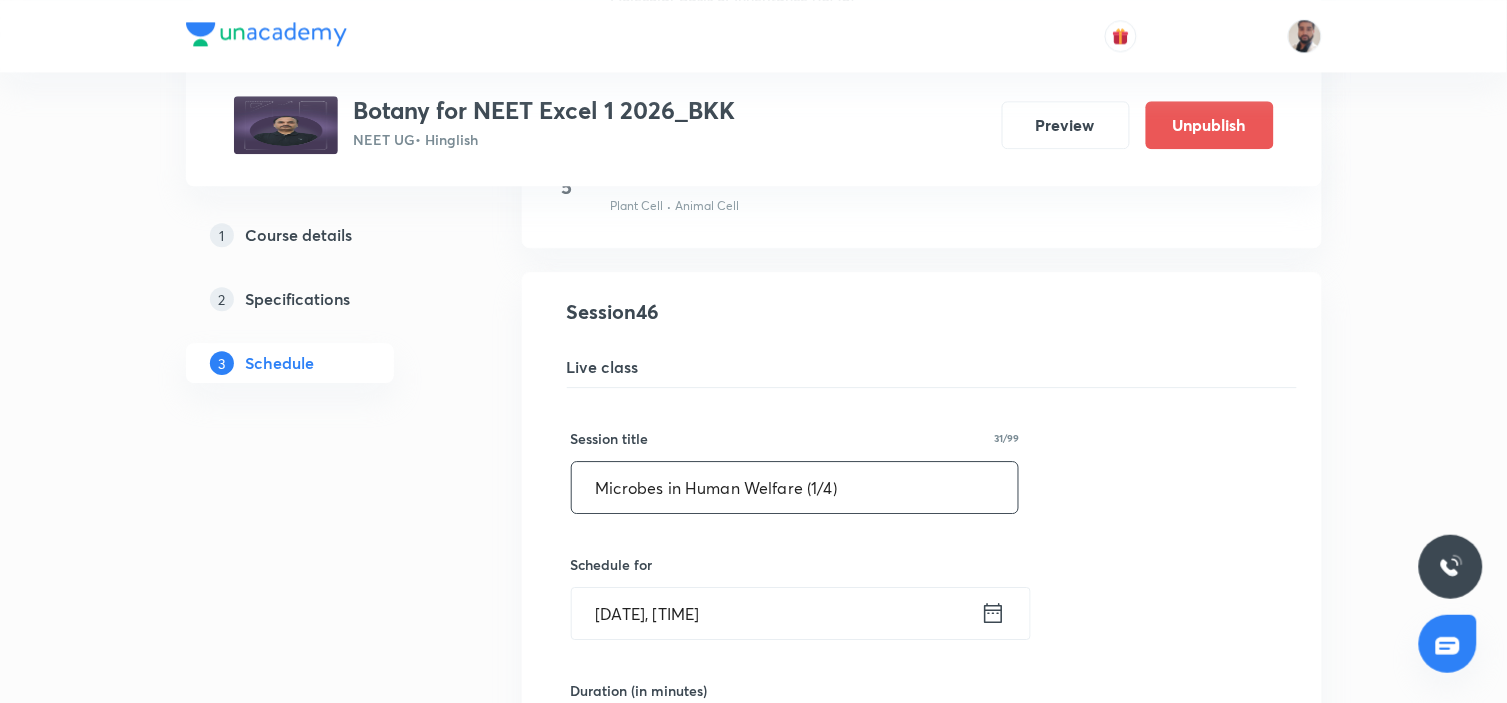 click on "Microbes in Human Welfare (1/4)" at bounding box center [795, 487] 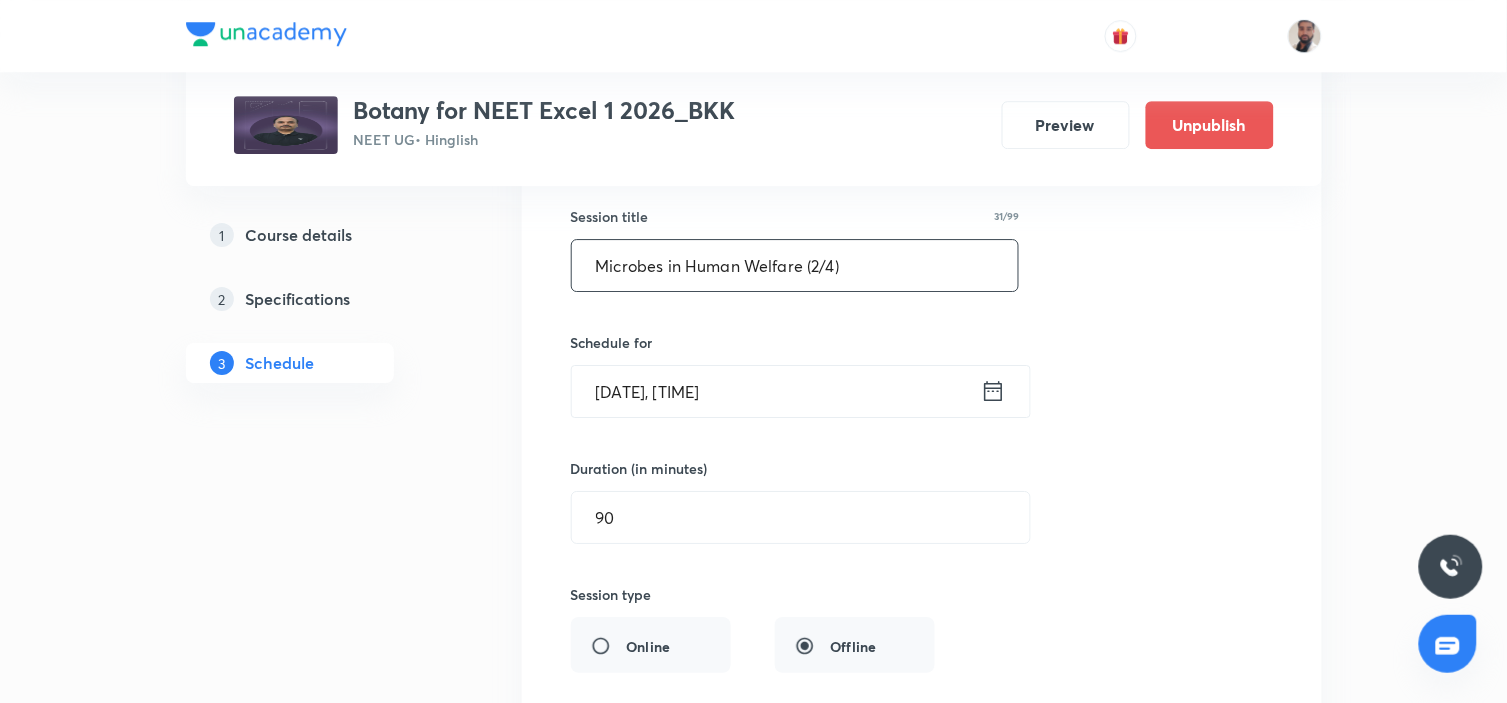 scroll, scrollTop: 7806, scrollLeft: 0, axis: vertical 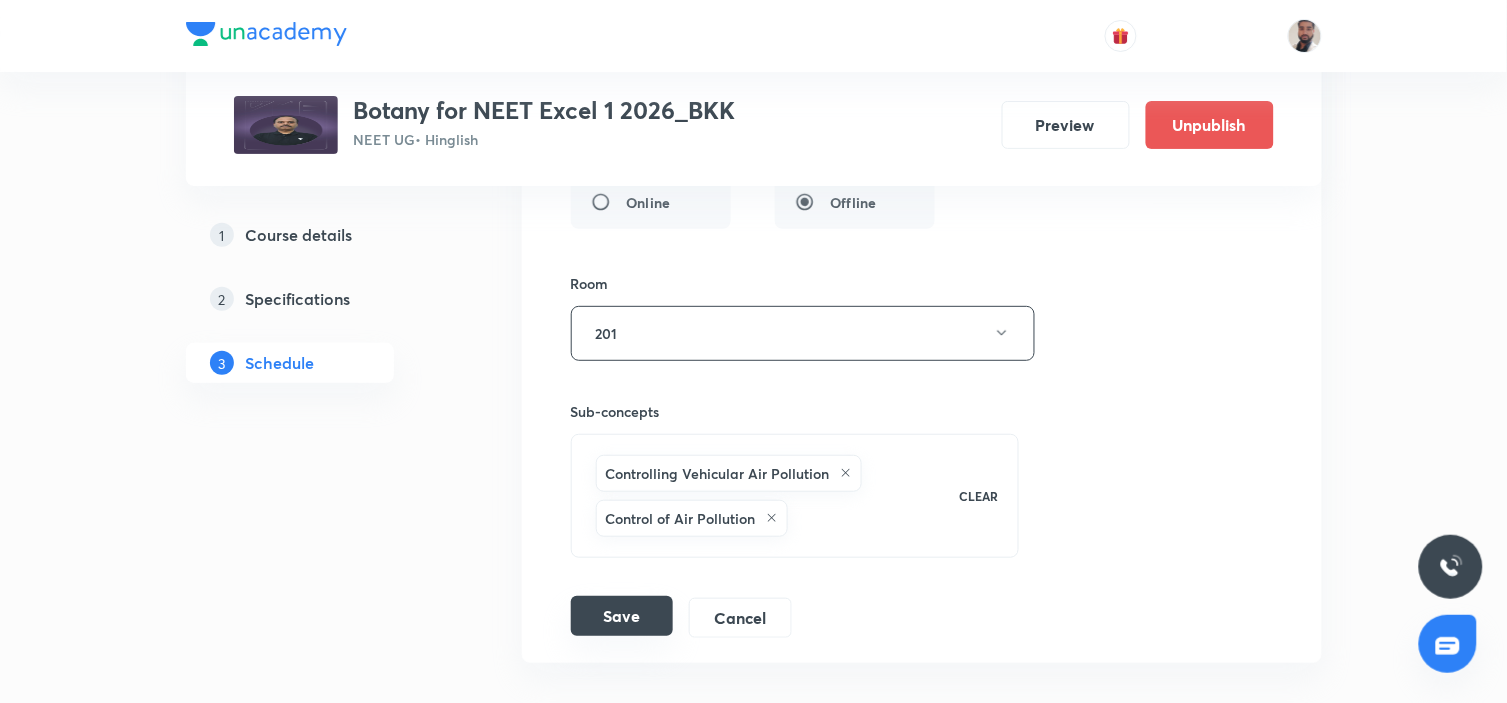 type on "Microbes in Human Welfare (2/4)" 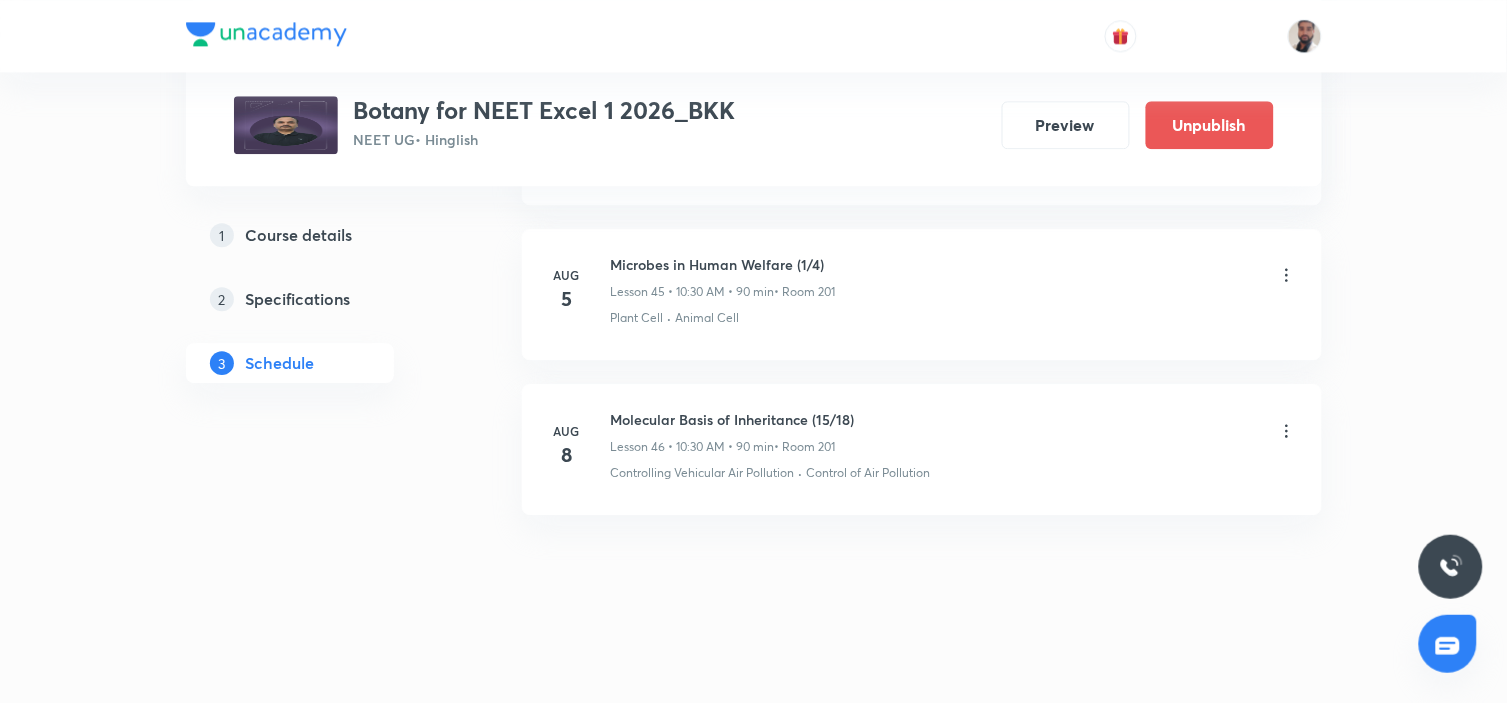 scroll, scrollTop: 7147, scrollLeft: 0, axis: vertical 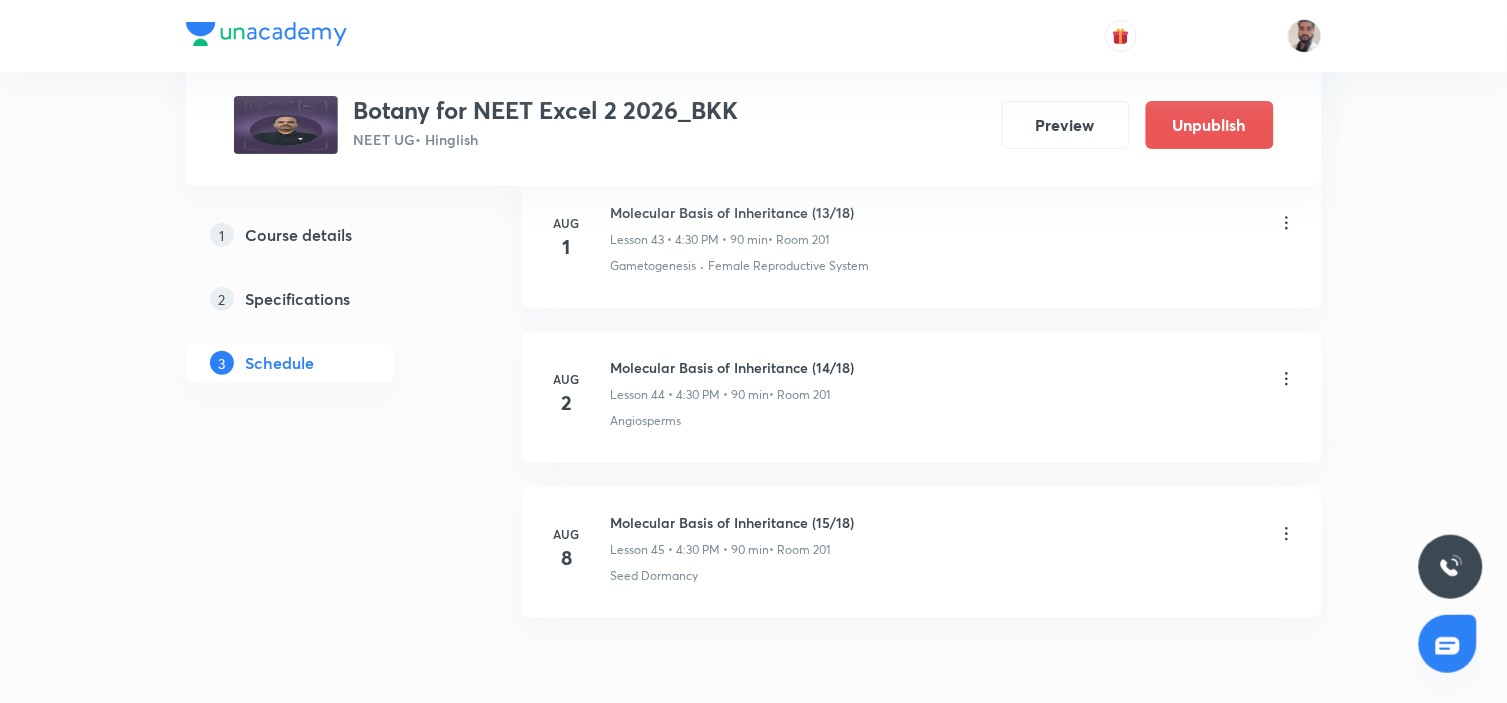 click 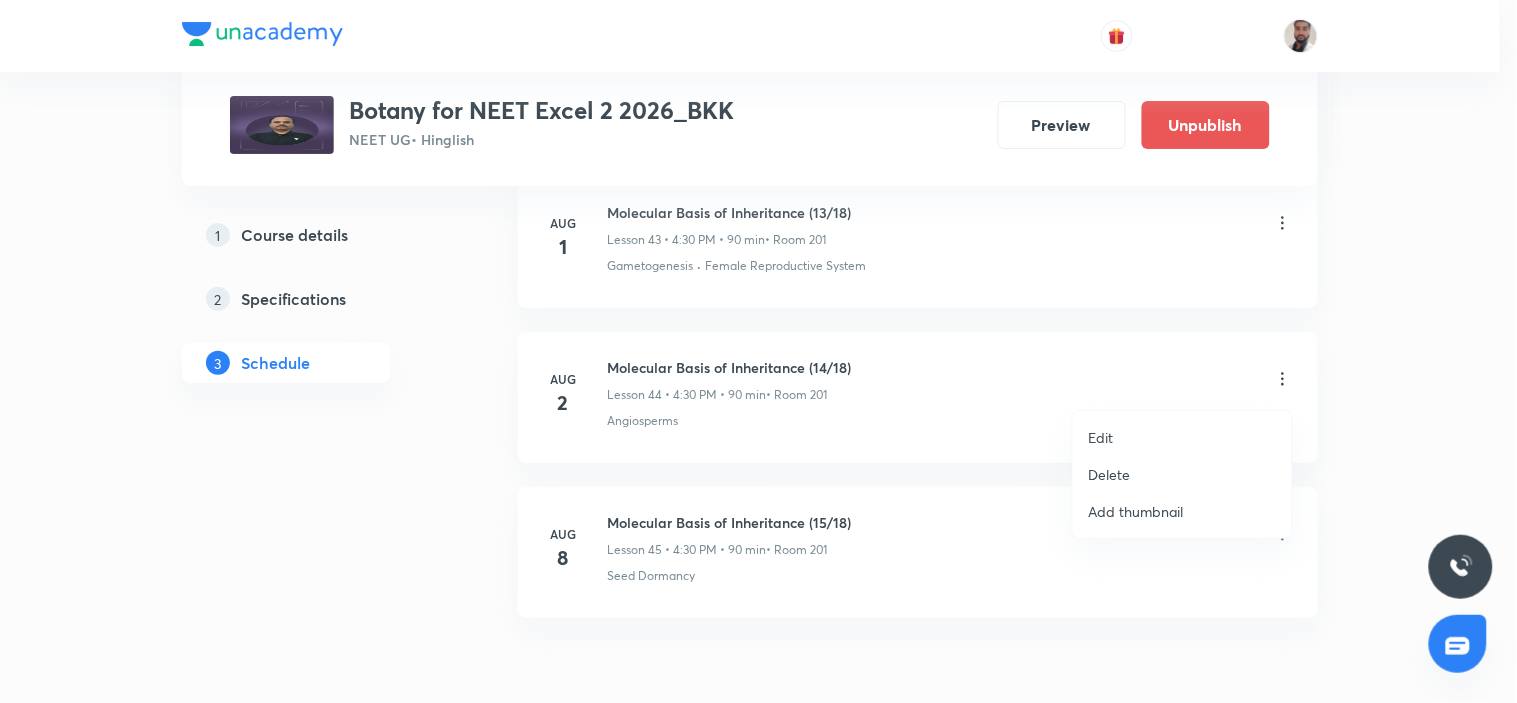 click on "Edit" at bounding box center (1101, 437) 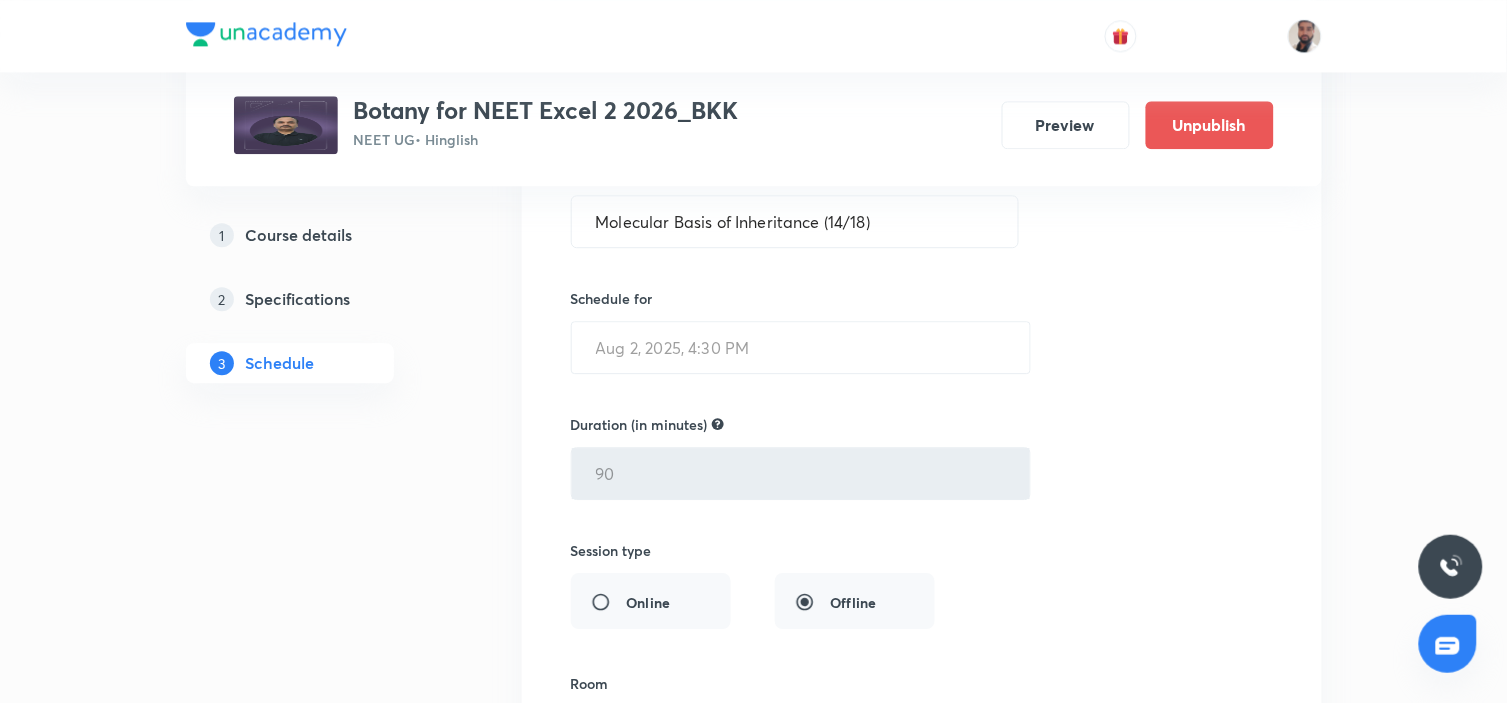 scroll, scrollTop: 7203, scrollLeft: 0, axis: vertical 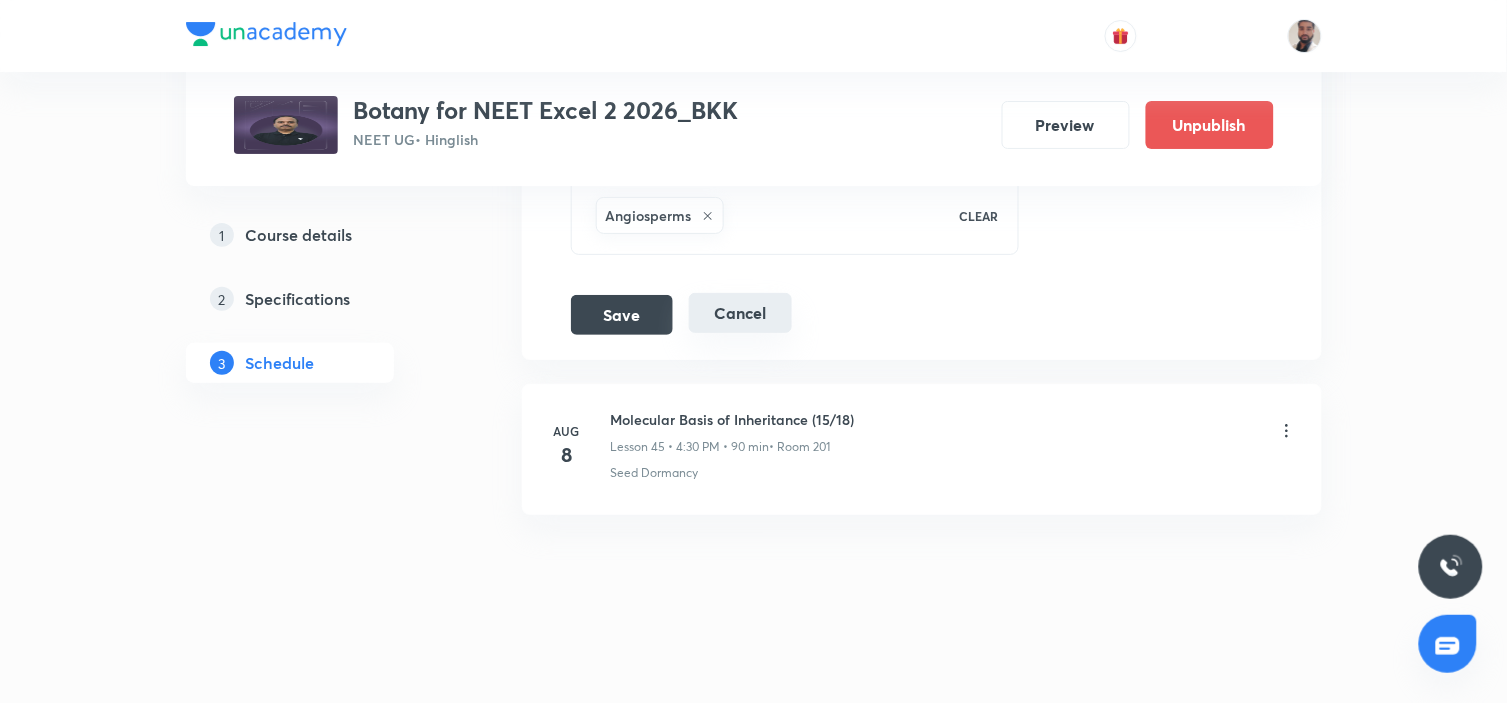 click on "Cancel" at bounding box center [740, 313] 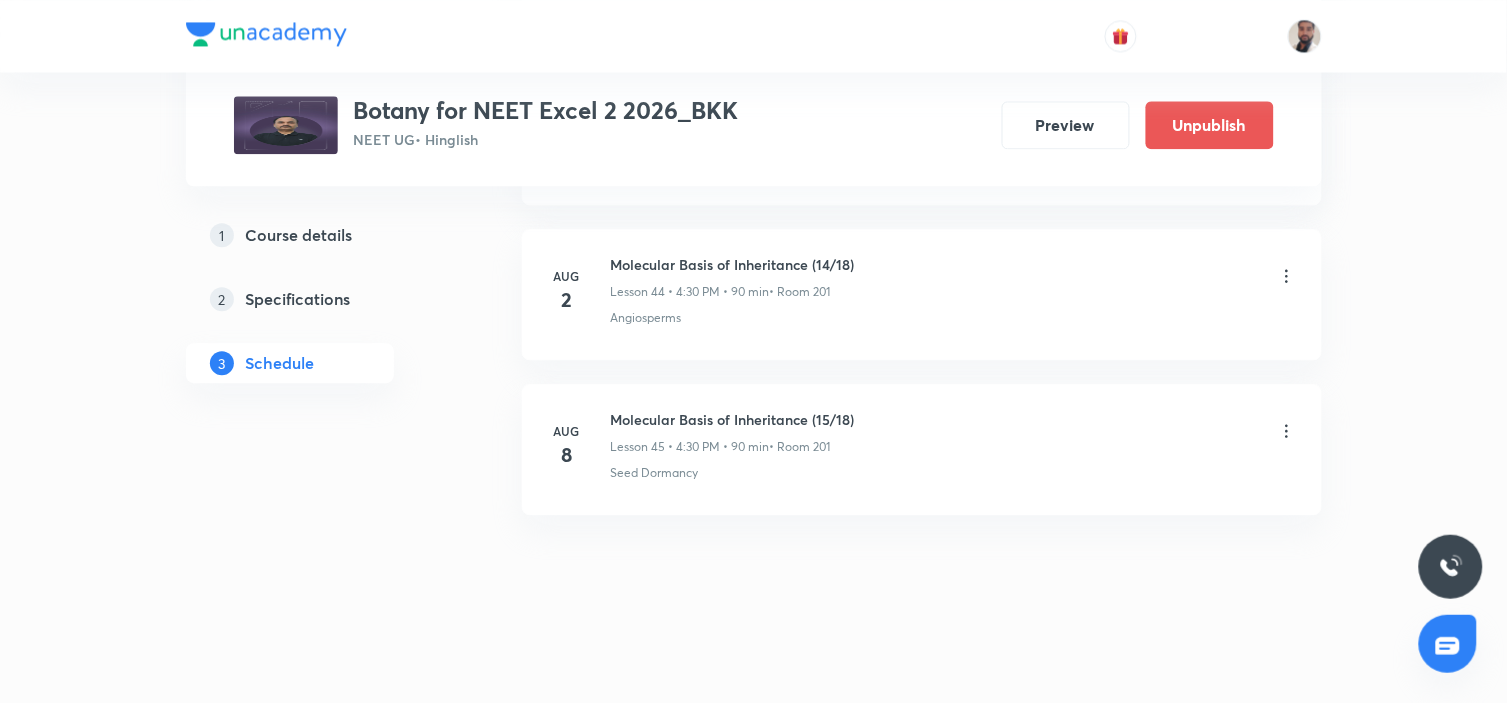 scroll, scrollTop: 6988, scrollLeft: 0, axis: vertical 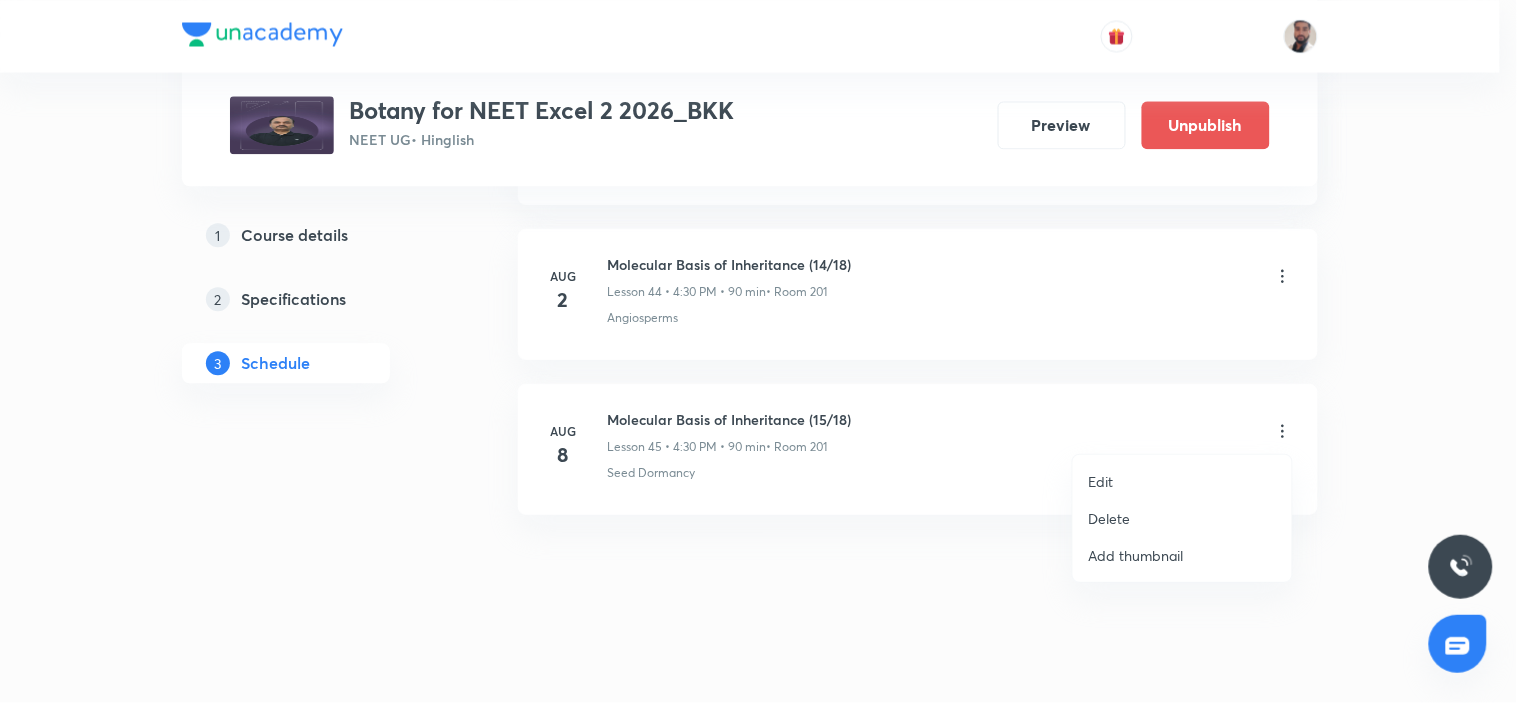 click on "Edit" at bounding box center (1182, 481) 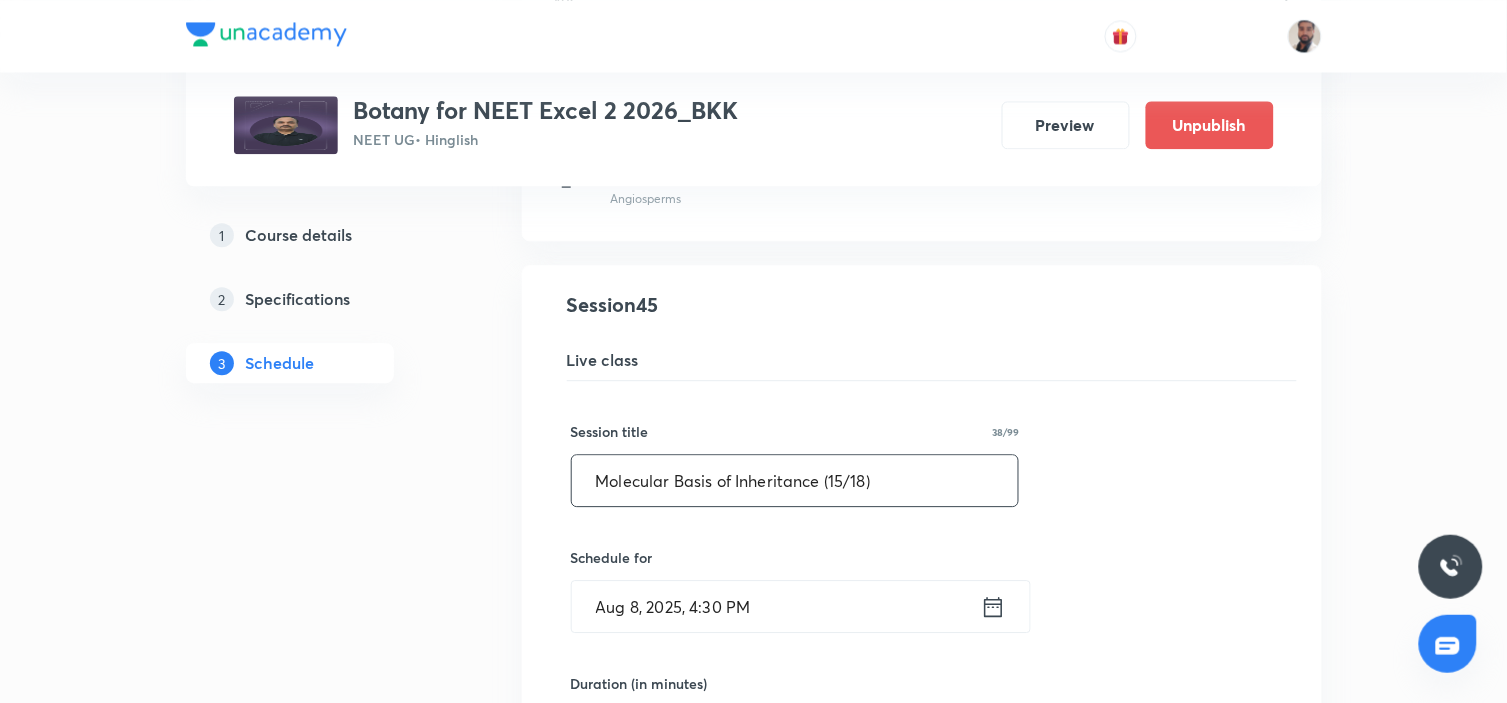 drag, startPoint x: 880, startPoint y: 493, endPoint x: 371, endPoint y: 495, distance: 509.00394 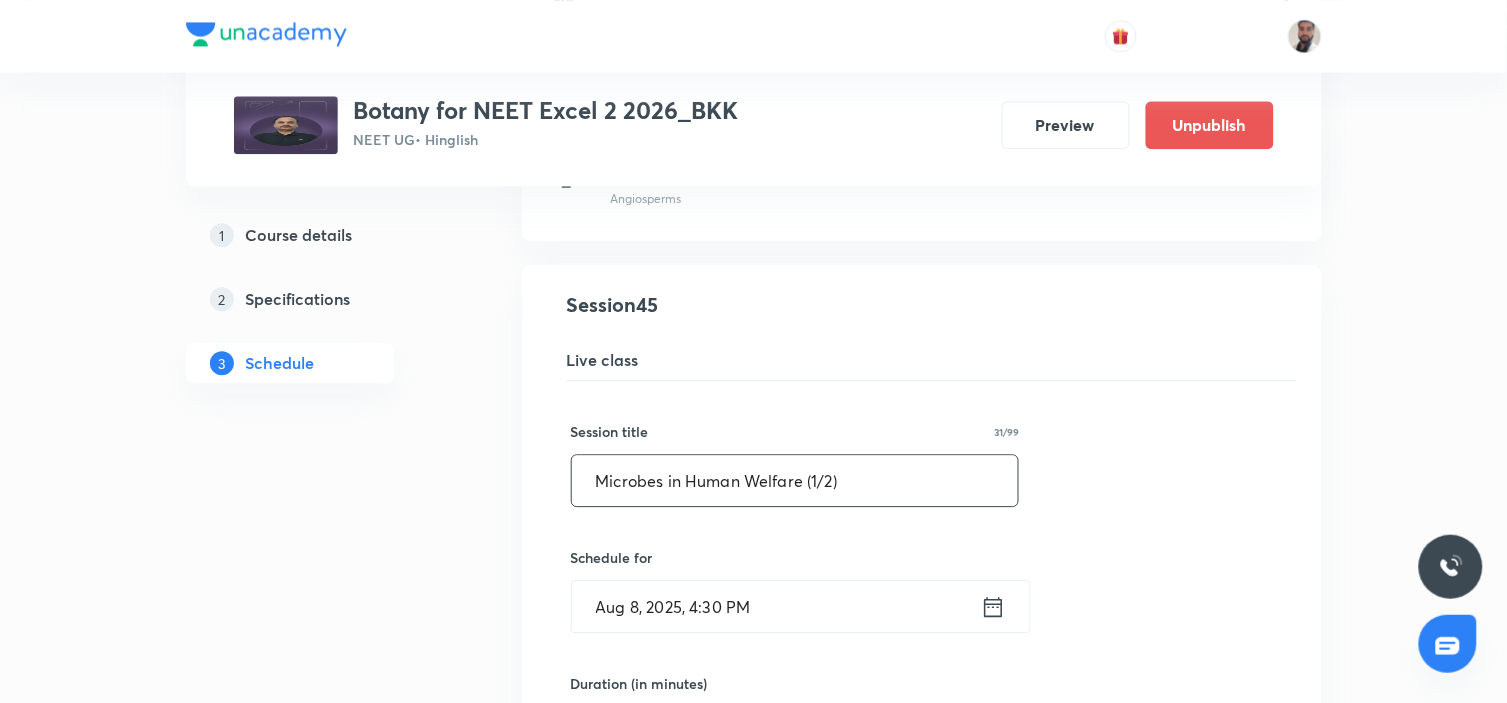 click on "Microbes in Human Welfare (1/2)" at bounding box center [795, 480] 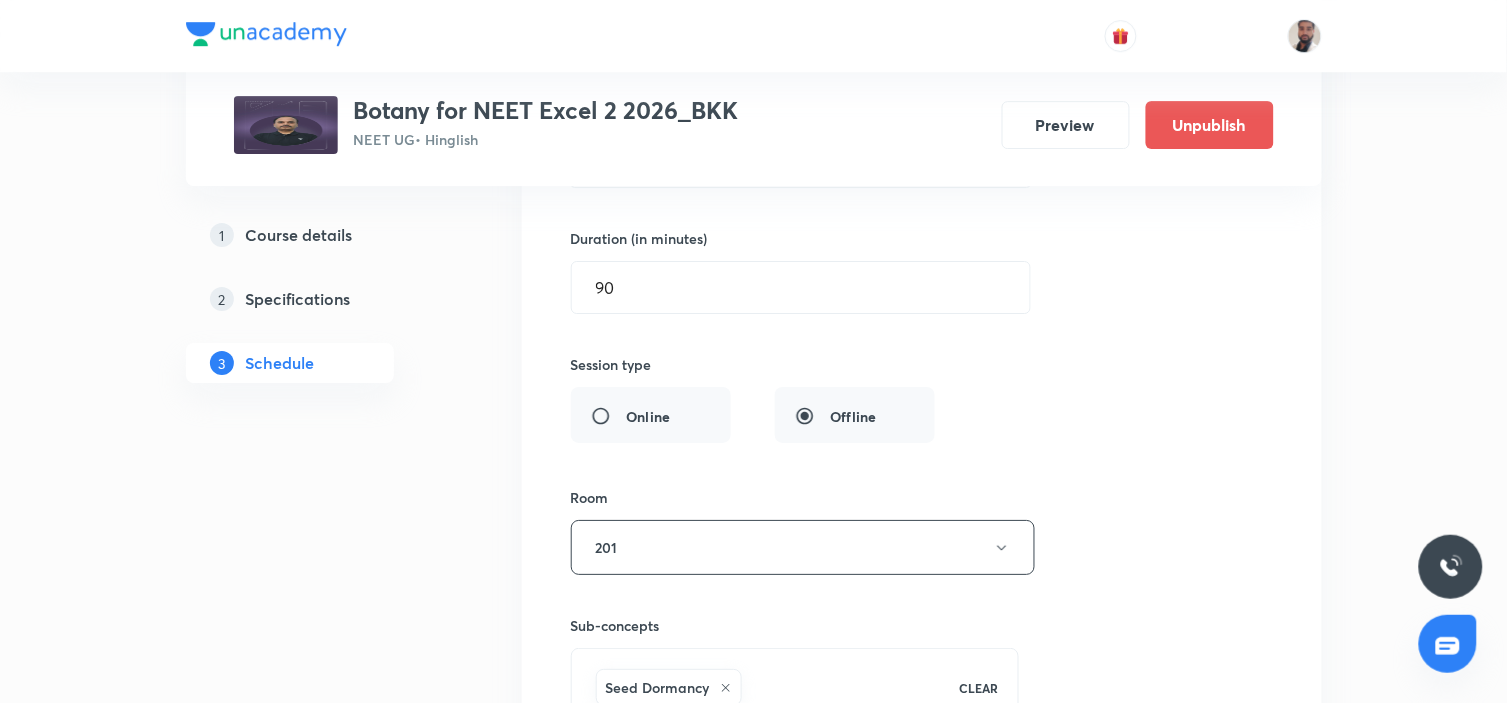 scroll, scrollTop: 7758, scrollLeft: 0, axis: vertical 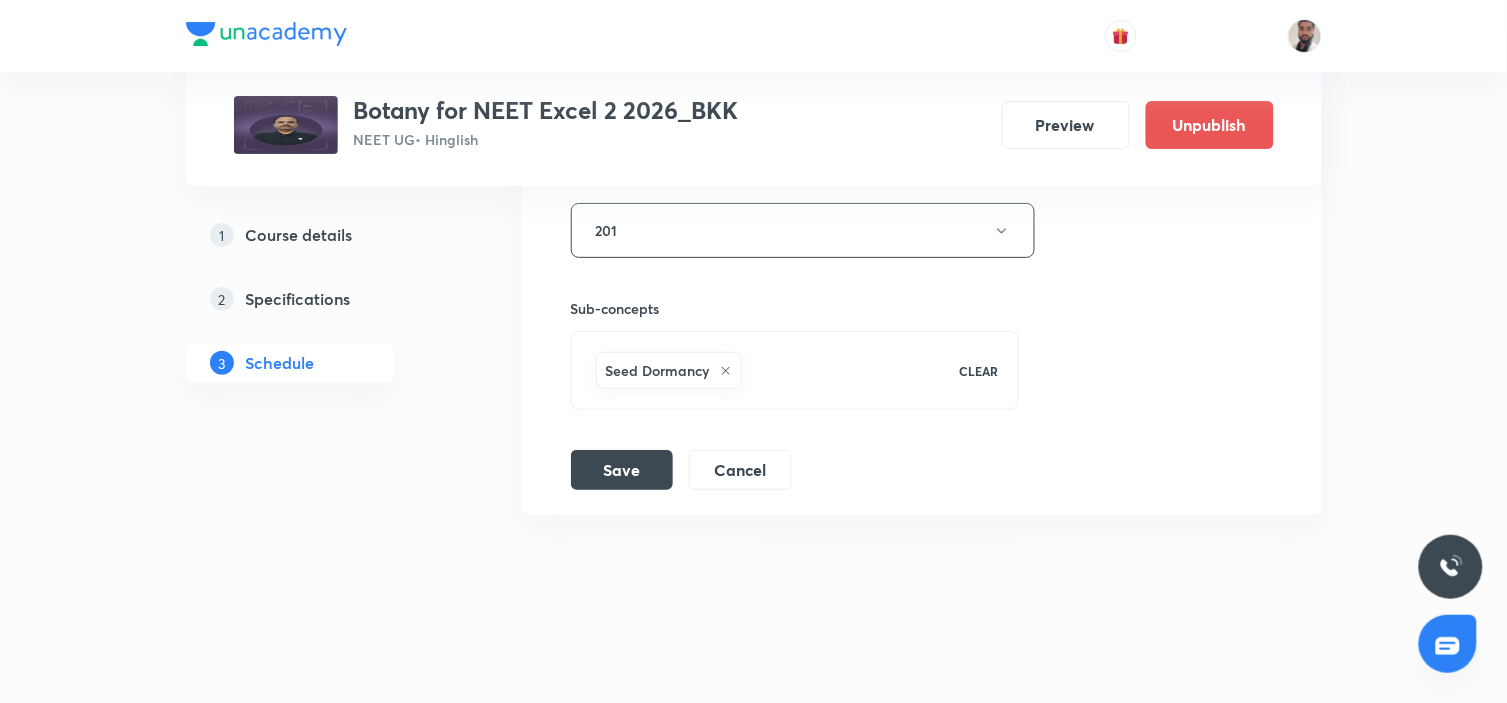 type on "Microbes in Human Welfare (1/4)" 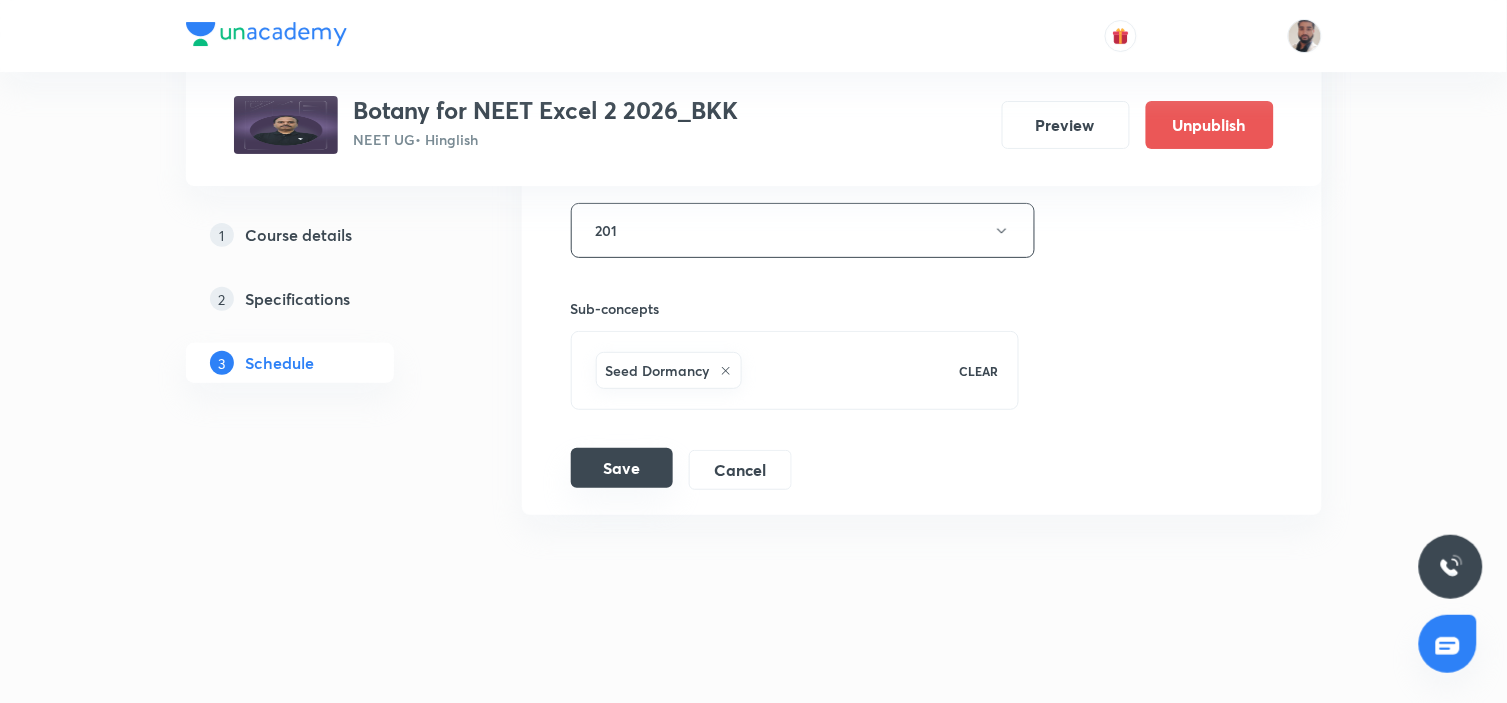 click on "Save" at bounding box center [622, 468] 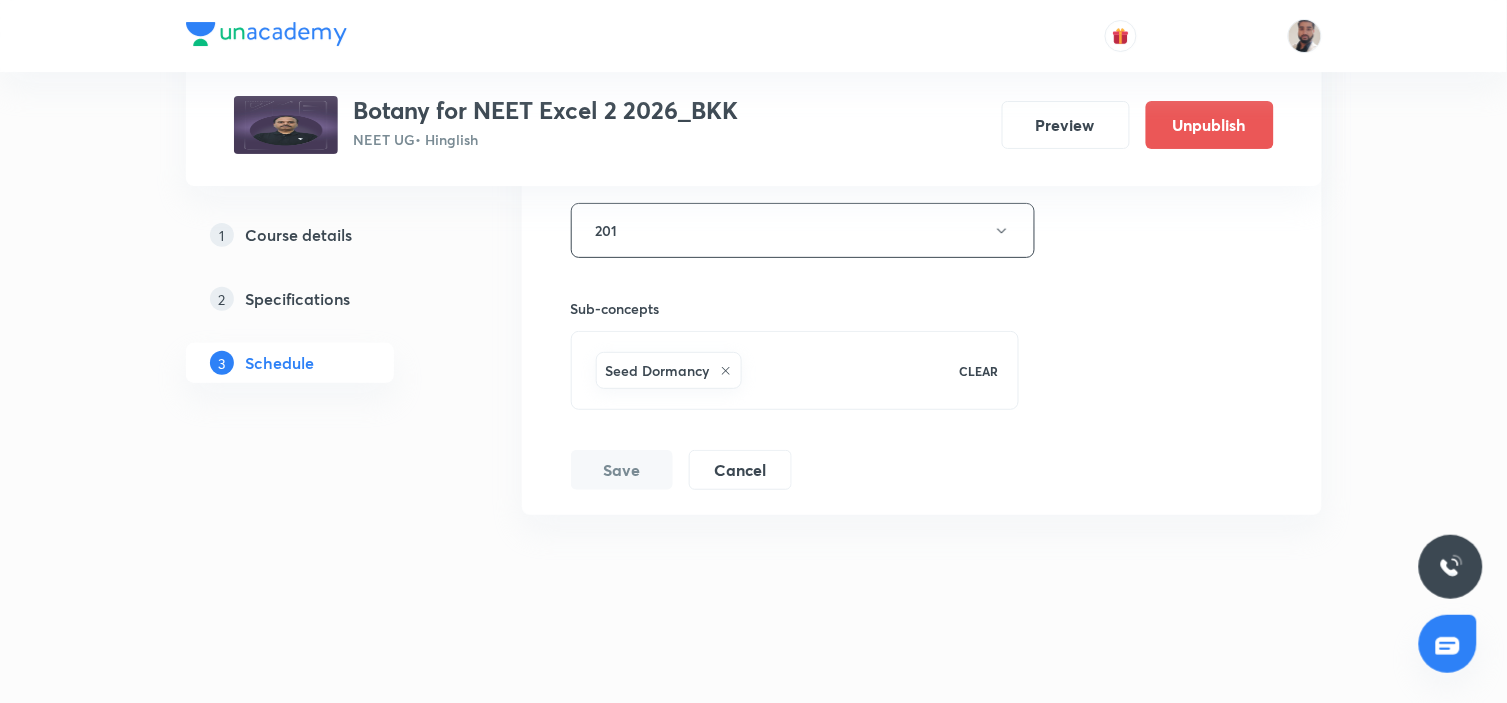 scroll, scrollTop: 6988, scrollLeft: 0, axis: vertical 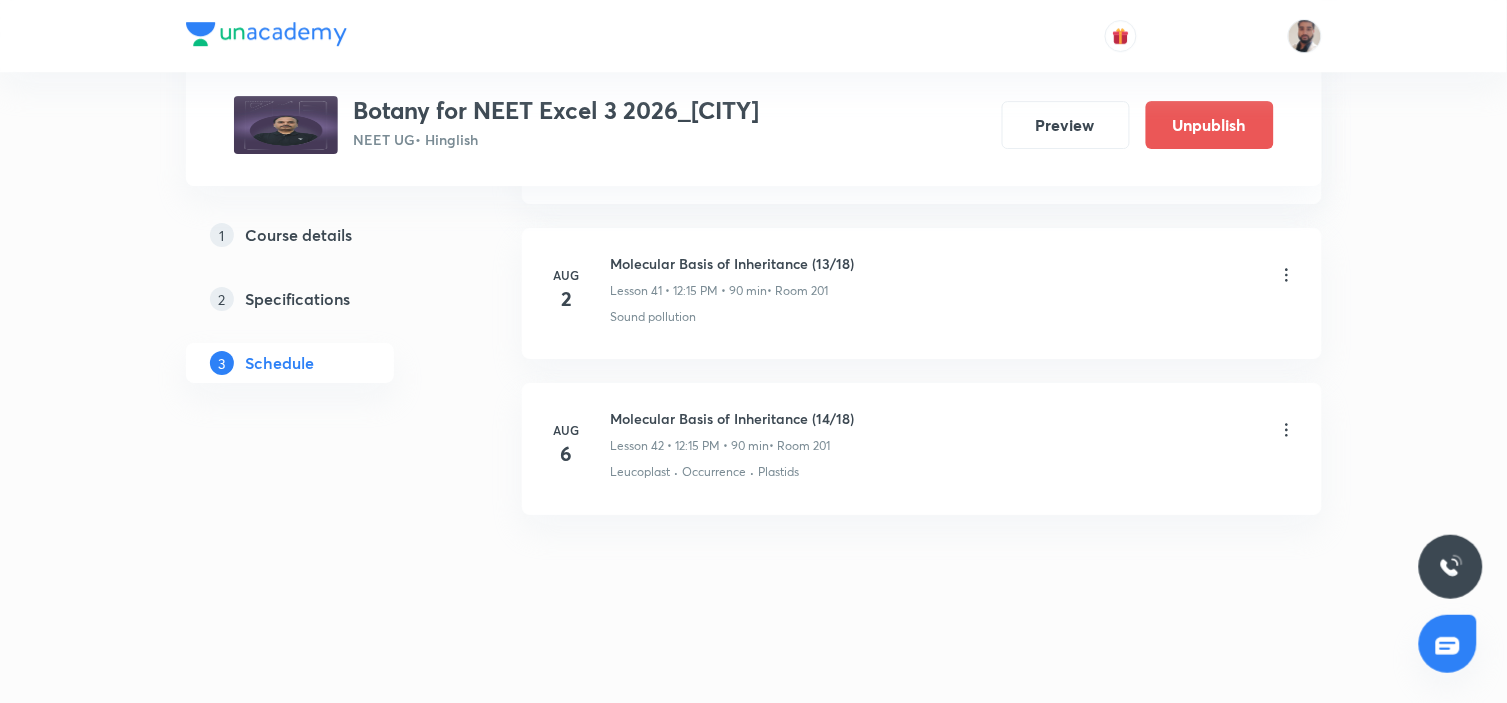 click 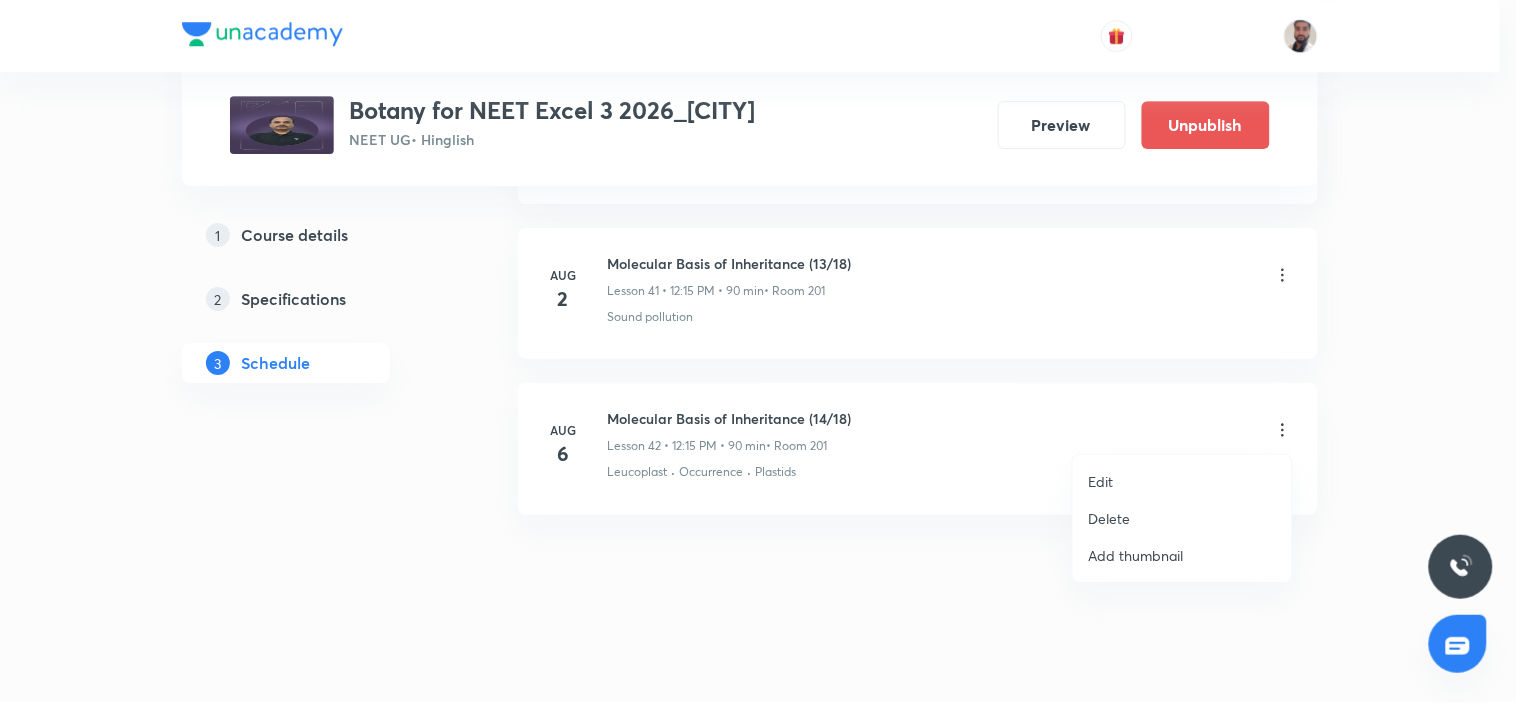 click on "Edit" at bounding box center [1182, 481] 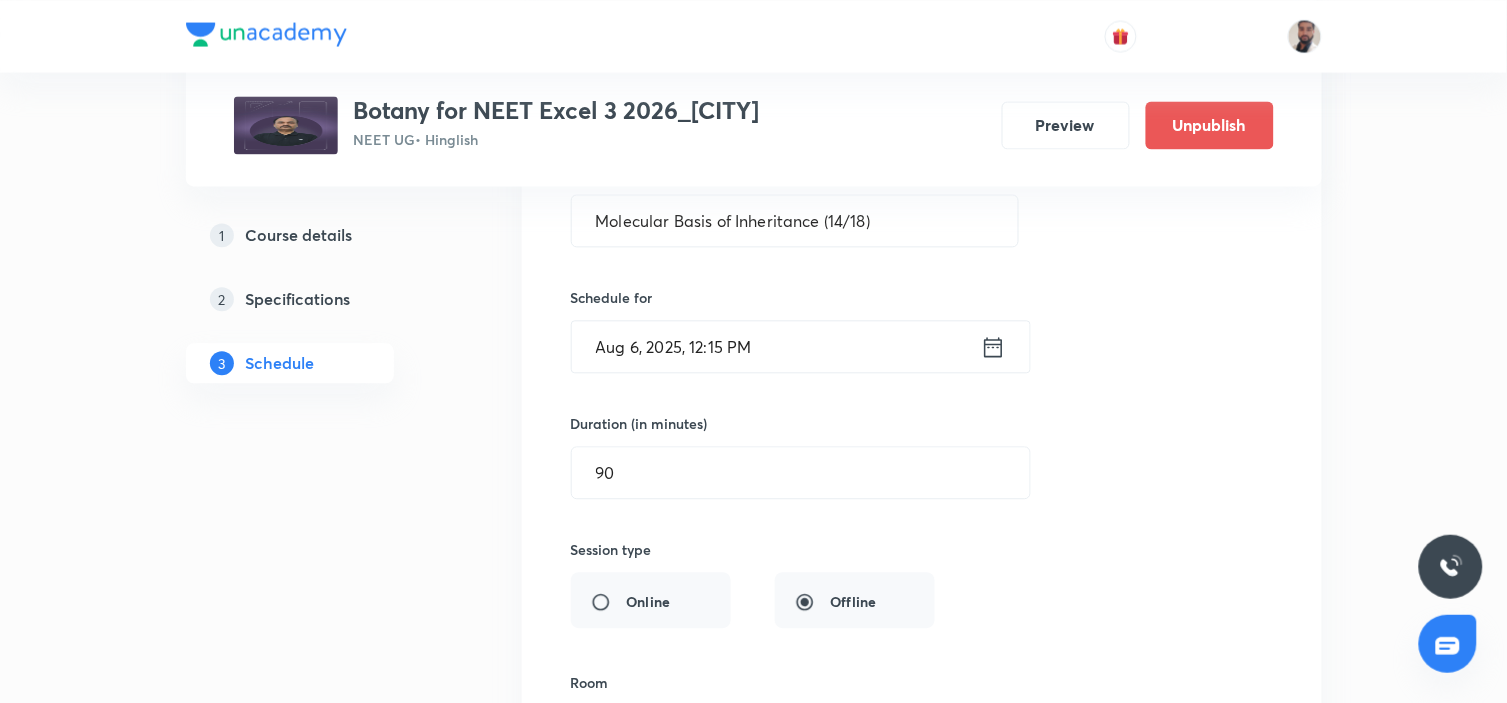 scroll, scrollTop: 6467, scrollLeft: 0, axis: vertical 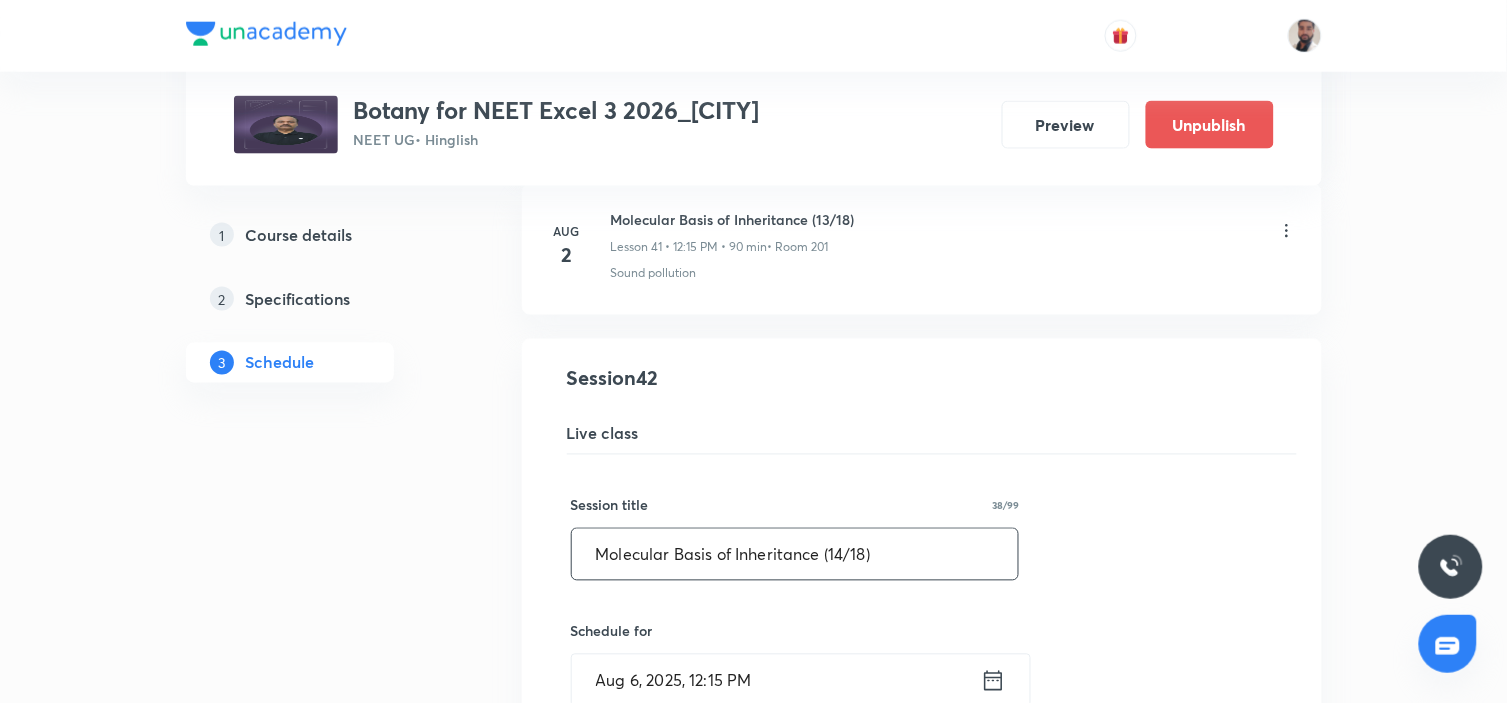 drag, startPoint x: 895, startPoint y: 558, endPoint x: 323, endPoint y: 560, distance: 572.0035 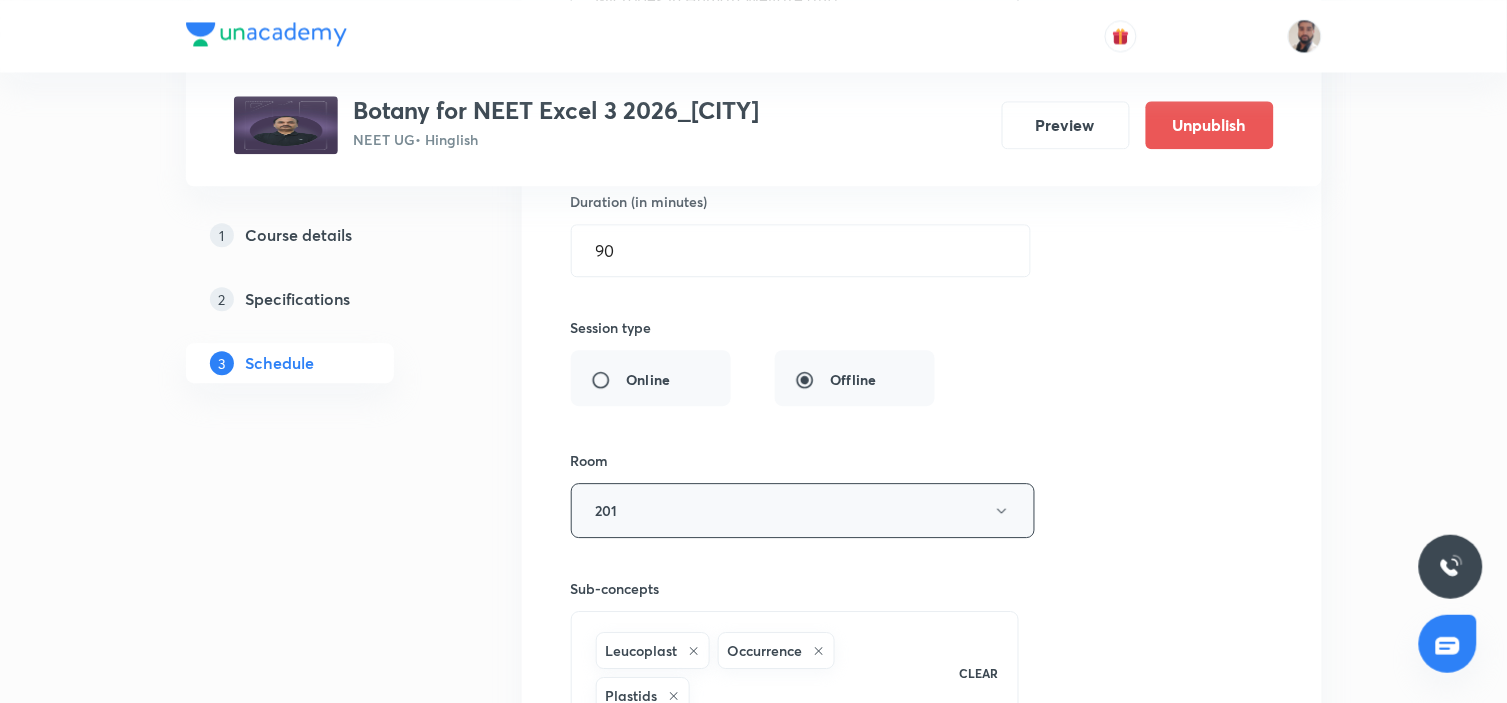scroll, scrollTop: 7356, scrollLeft: 0, axis: vertical 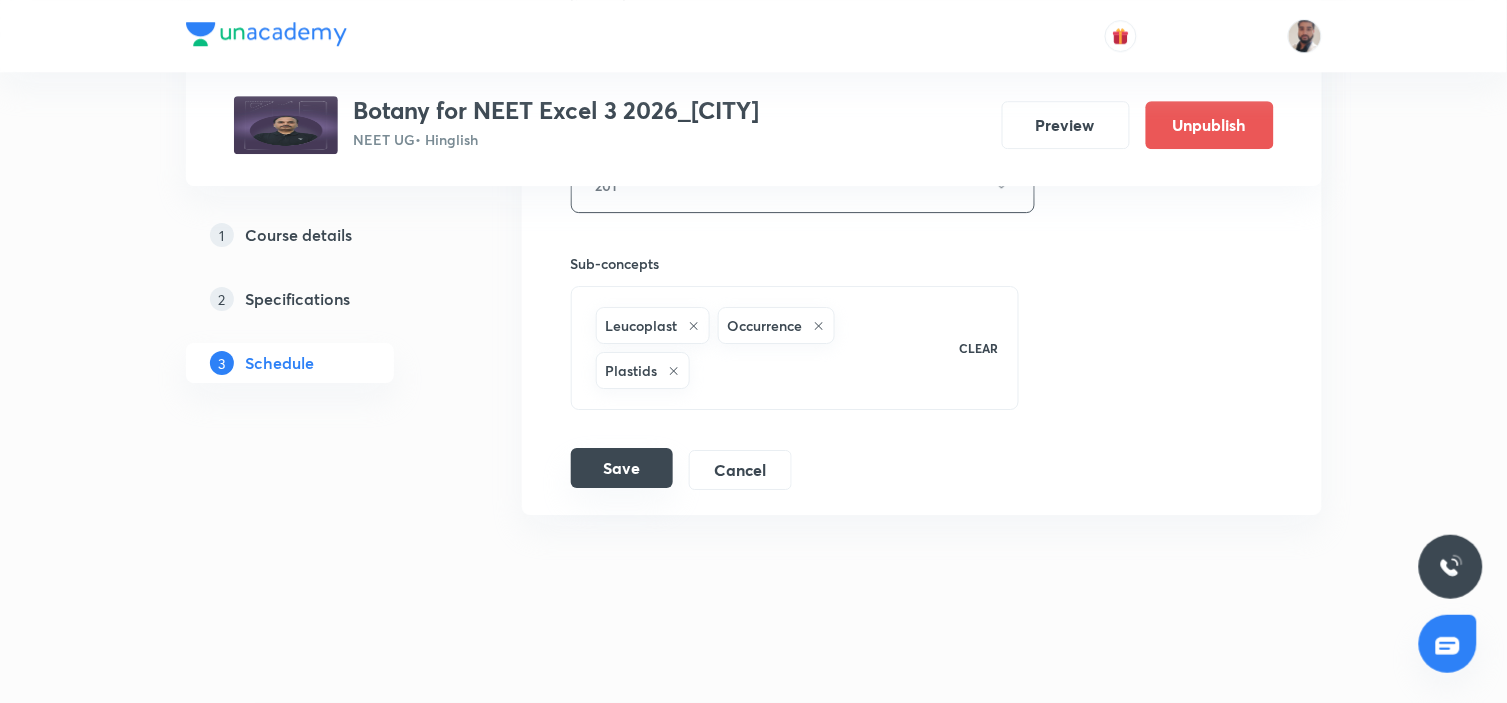 type on "Microbes in Human Welfare (1/4)" 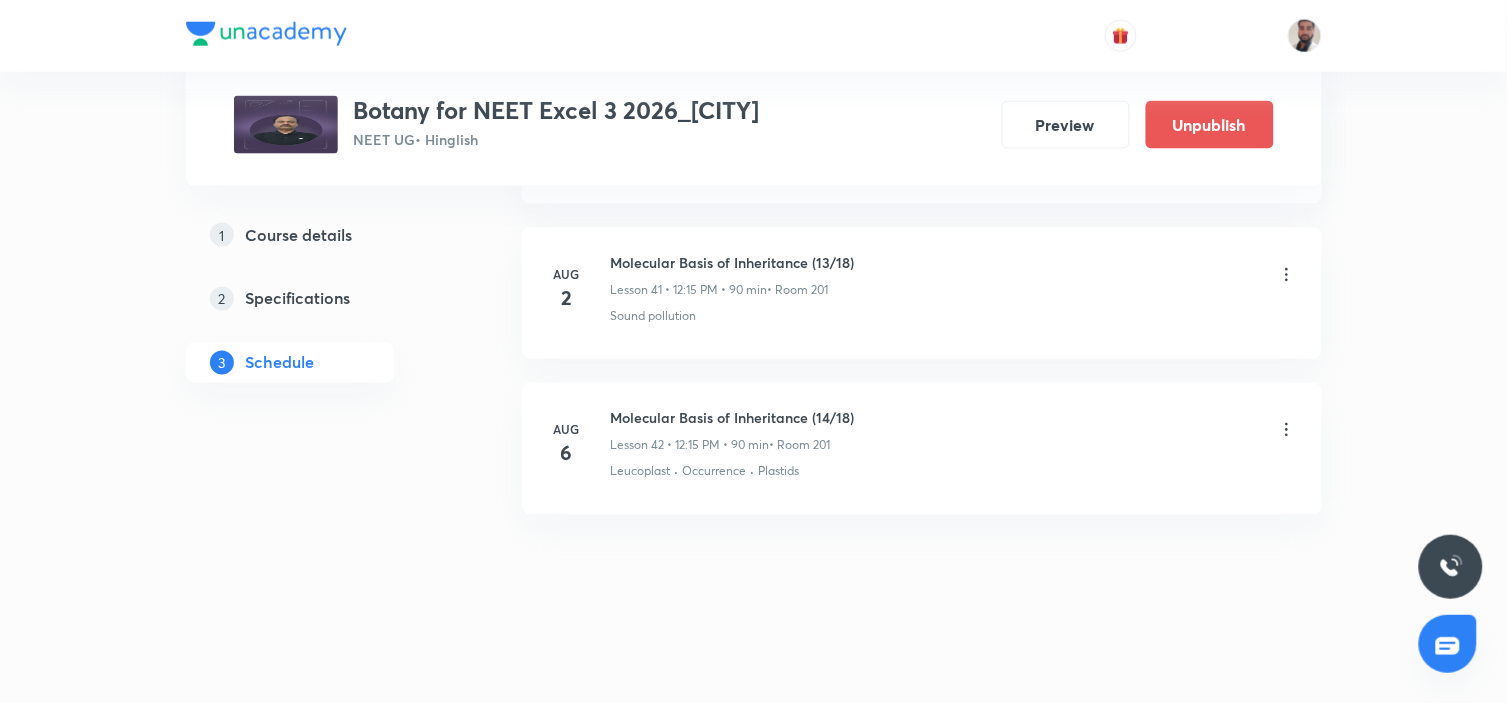 scroll, scrollTop: 6542, scrollLeft: 0, axis: vertical 